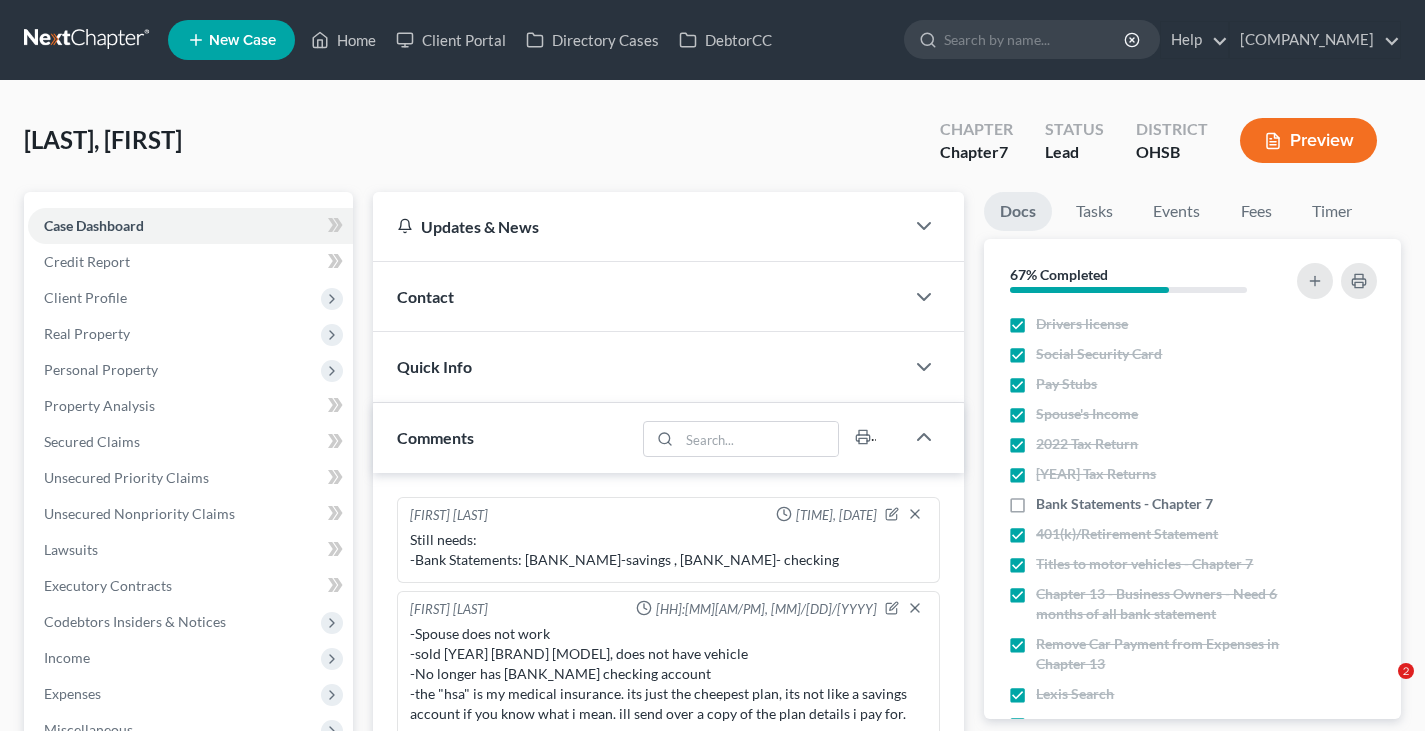 scroll, scrollTop: 200, scrollLeft: 0, axis: vertical 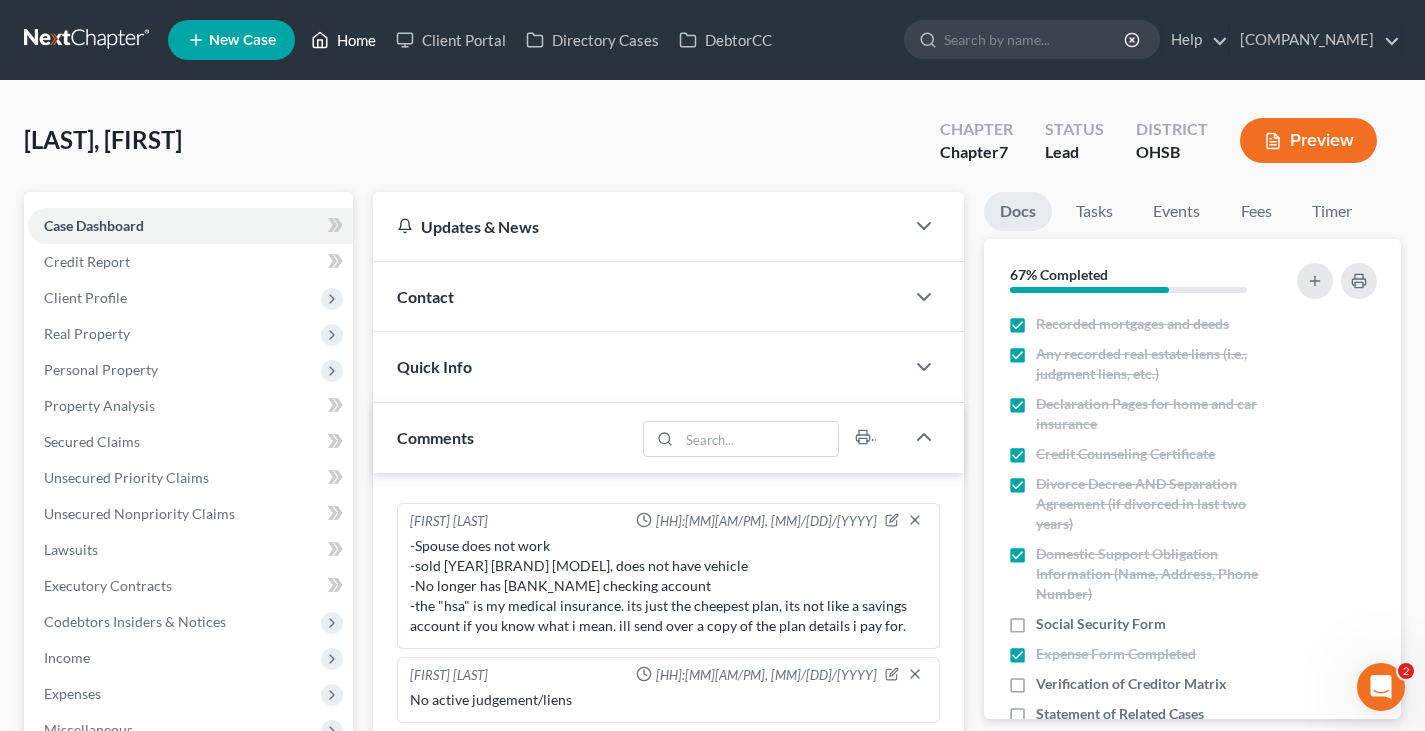 click on "Home" at bounding box center (343, 40) 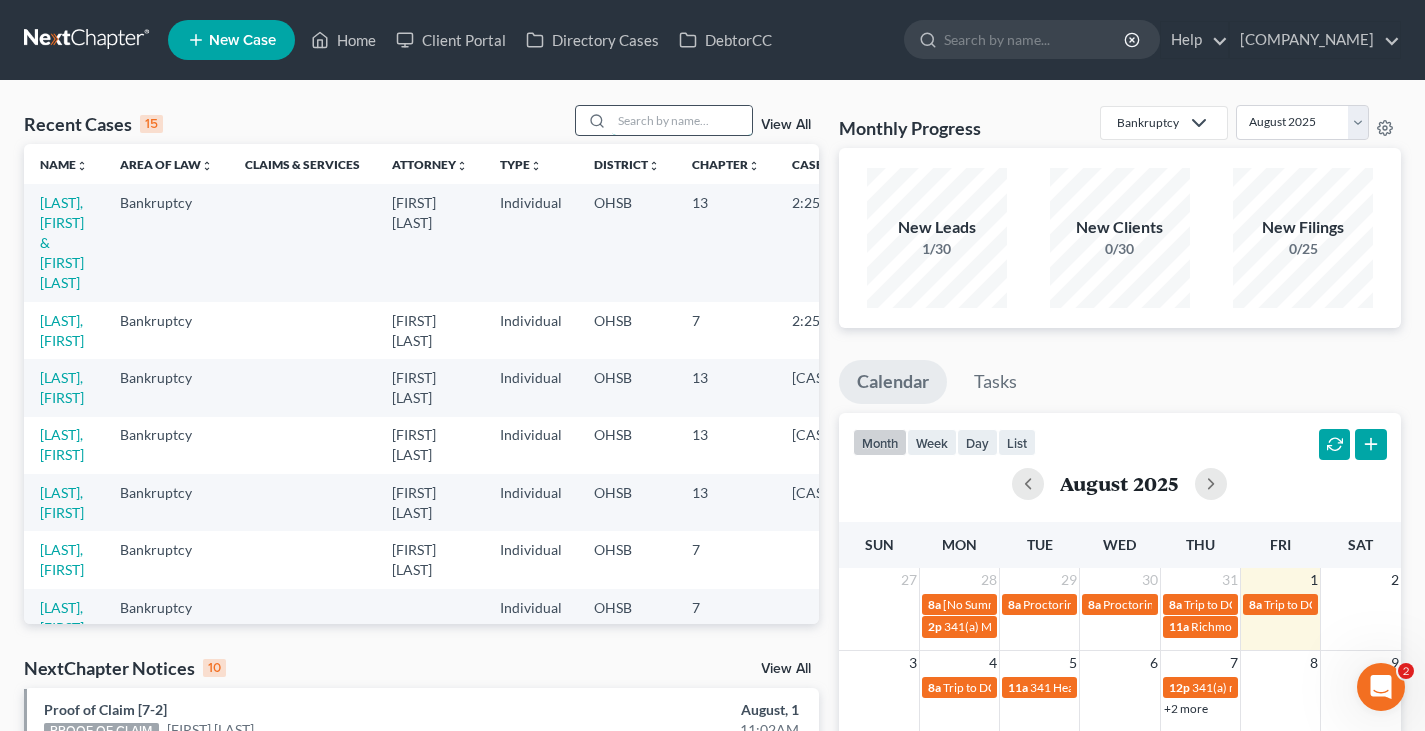 click at bounding box center (682, 120) 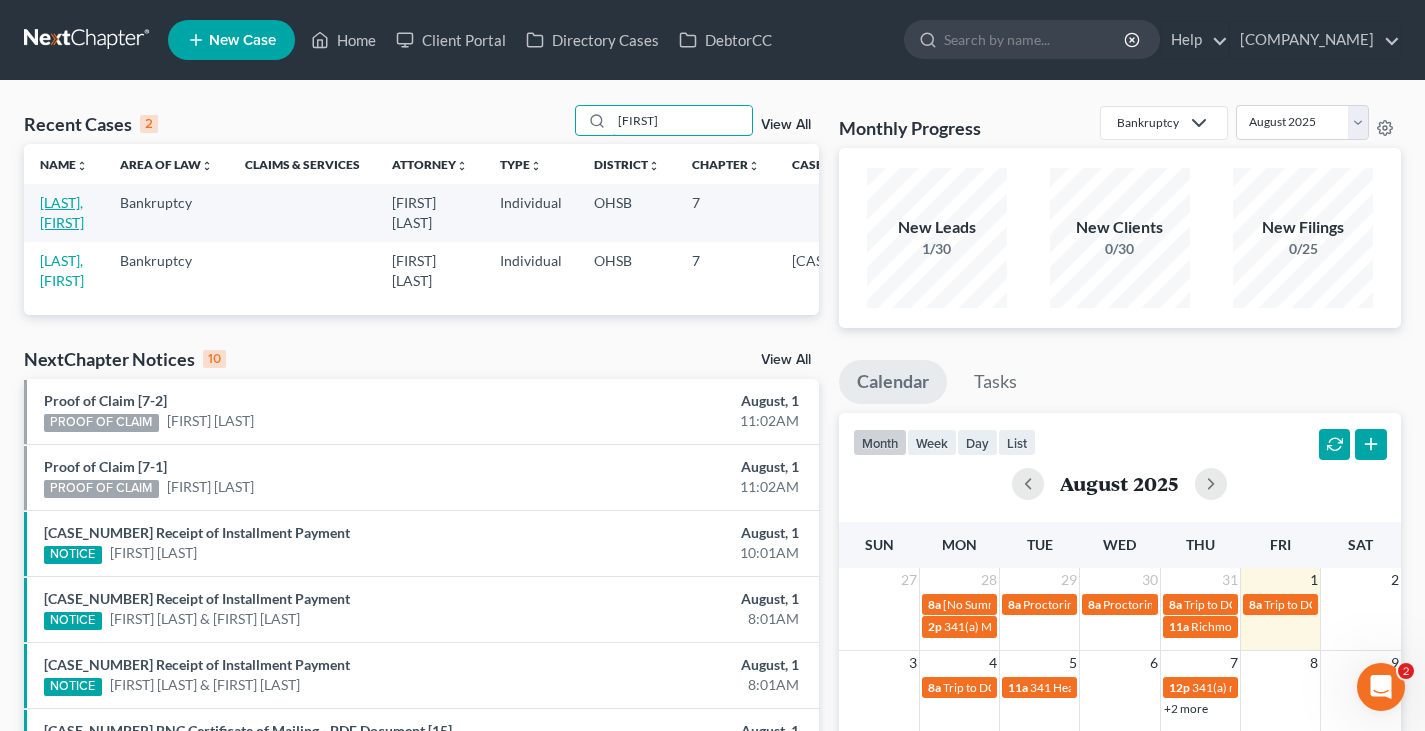 type on "[FIRST]" 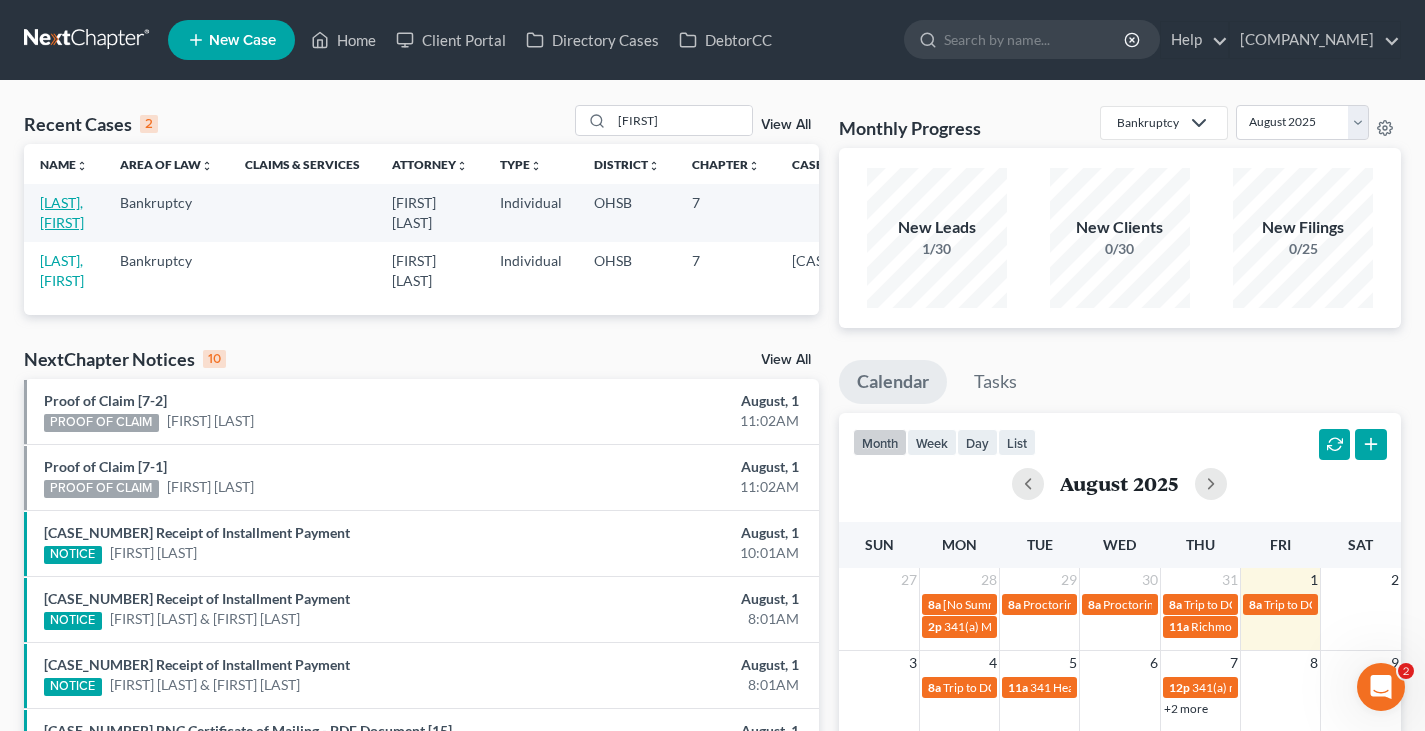 click on "[LAST], [FIRST]" at bounding box center (62, 212) 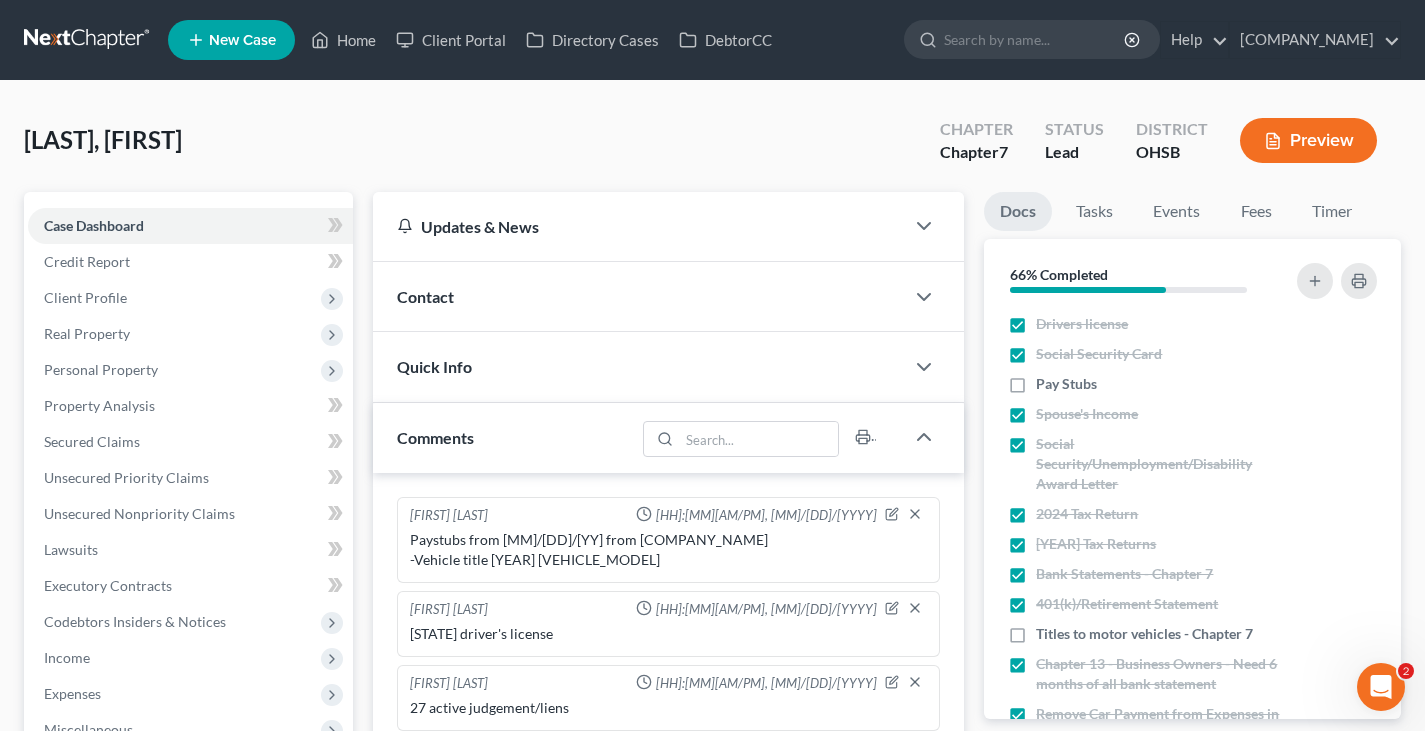 scroll, scrollTop: 48, scrollLeft: 0, axis: vertical 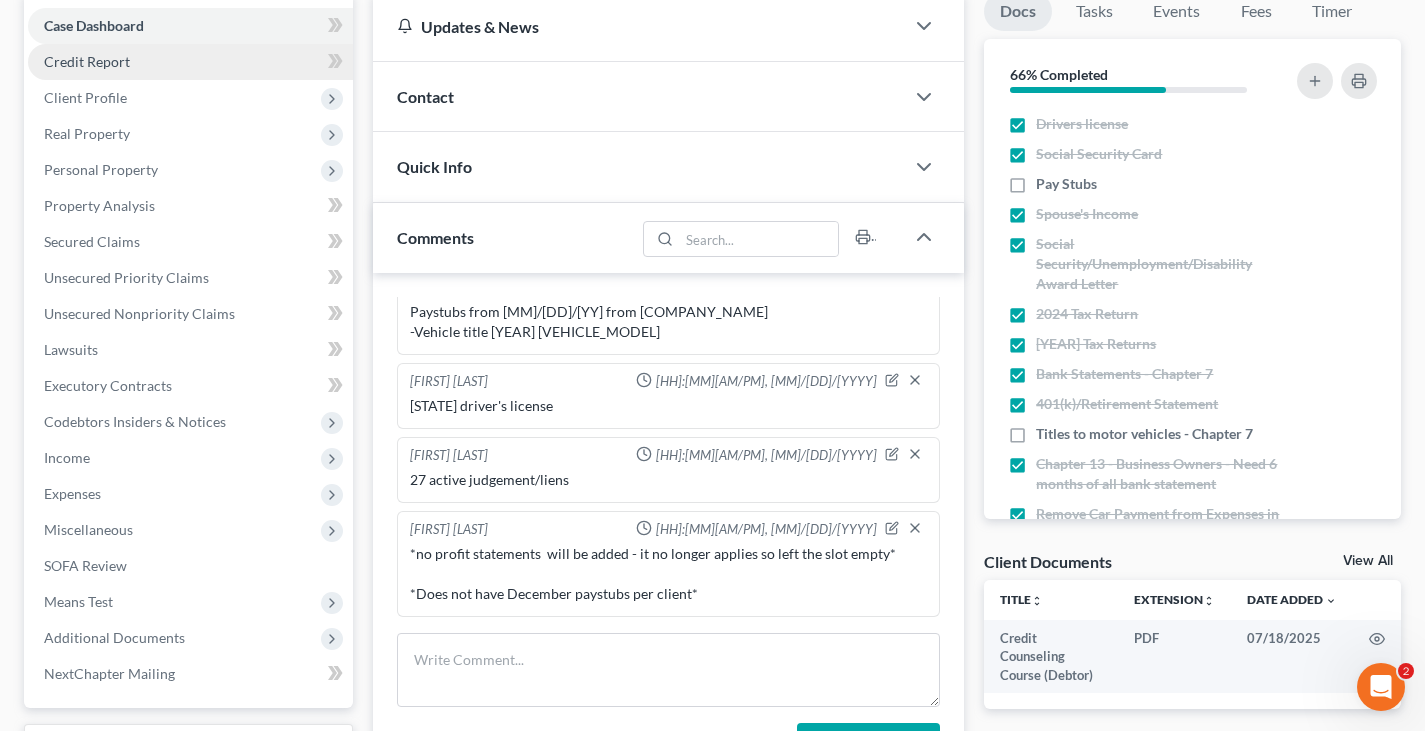 click on "Credit Report" at bounding box center [87, 61] 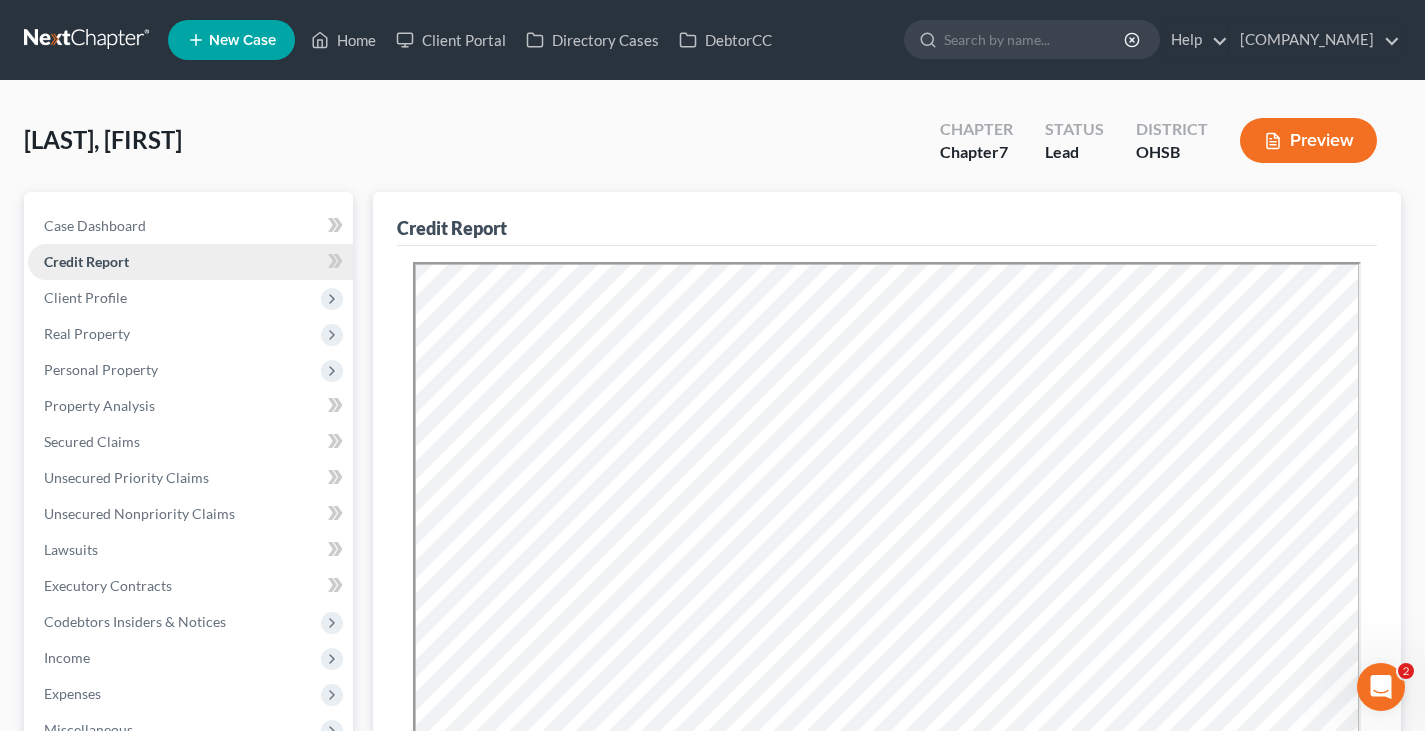 scroll, scrollTop: 0, scrollLeft: 0, axis: both 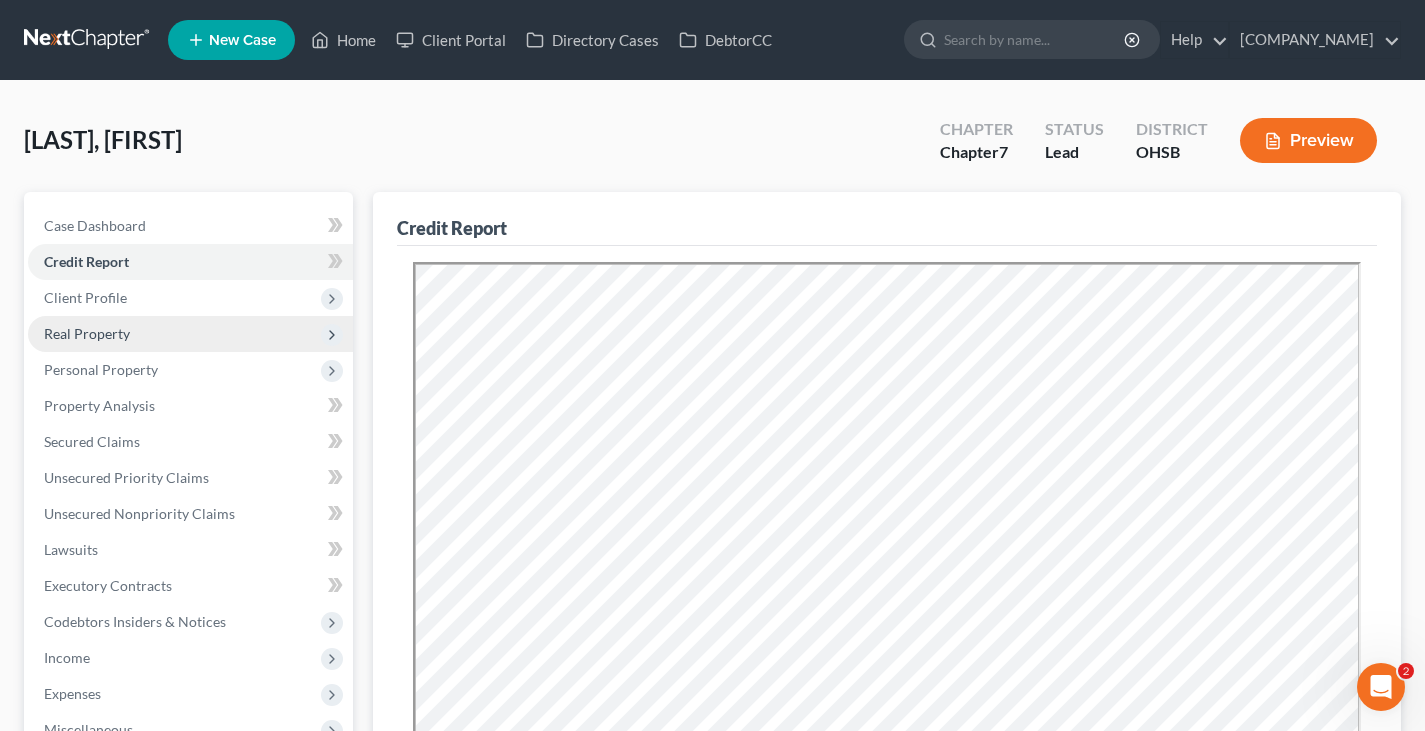 click on "Real Property" at bounding box center [87, 333] 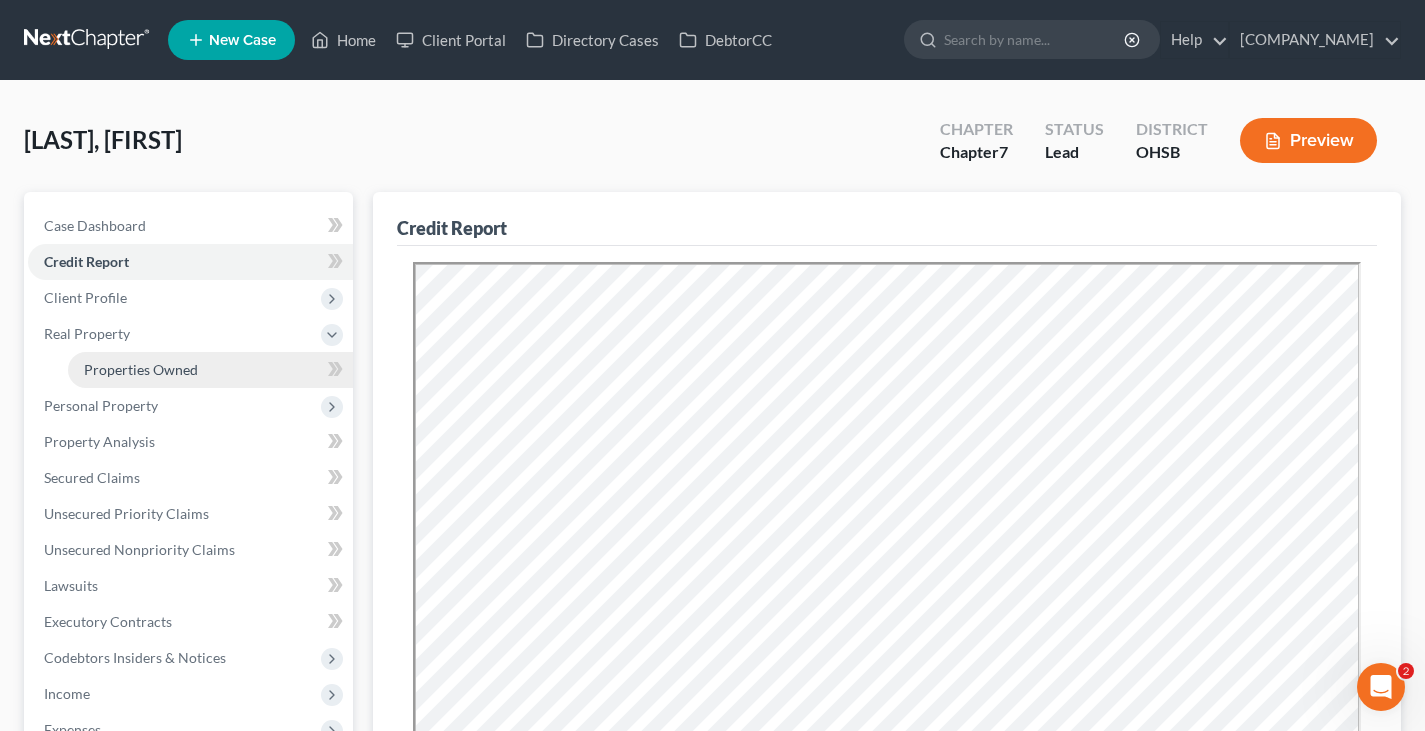 click on "Properties Owned" at bounding box center [210, 370] 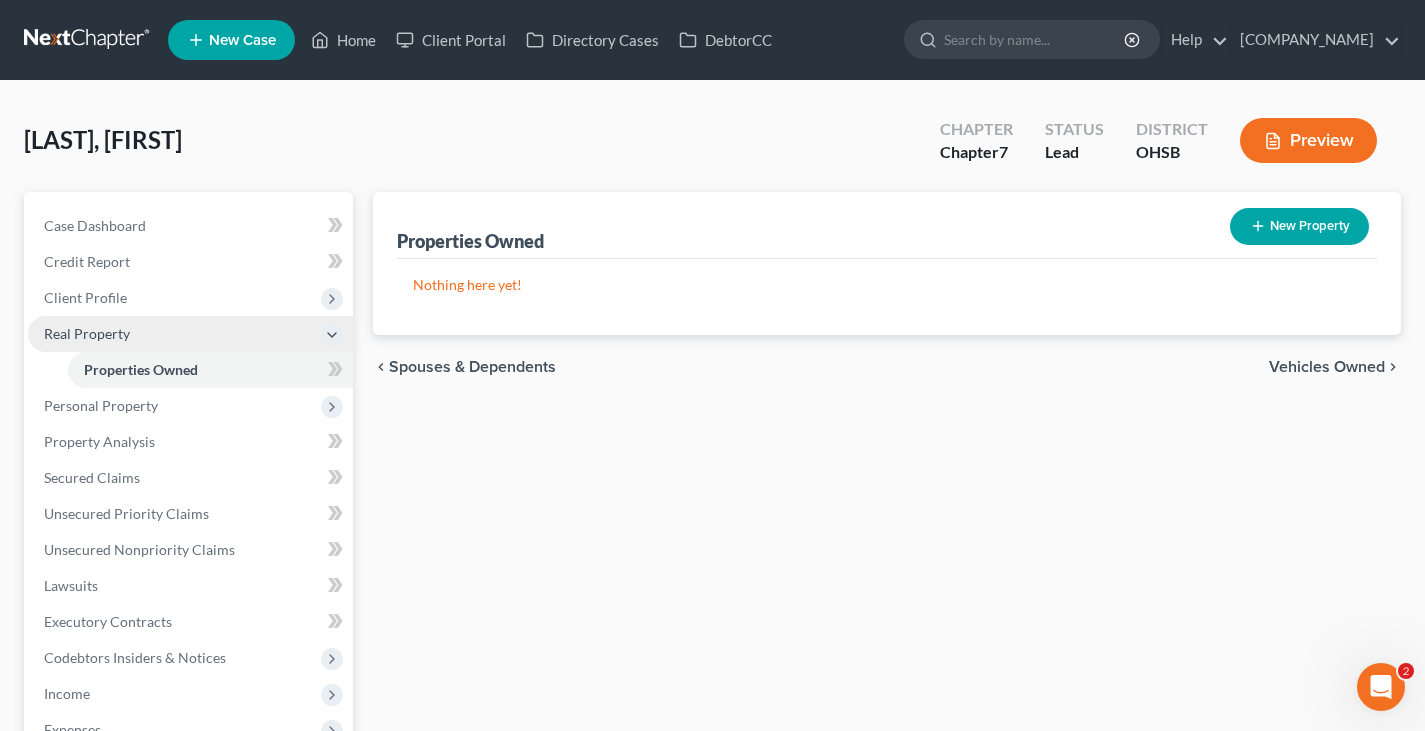 click on "Real Property" at bounding box center [190, 334] 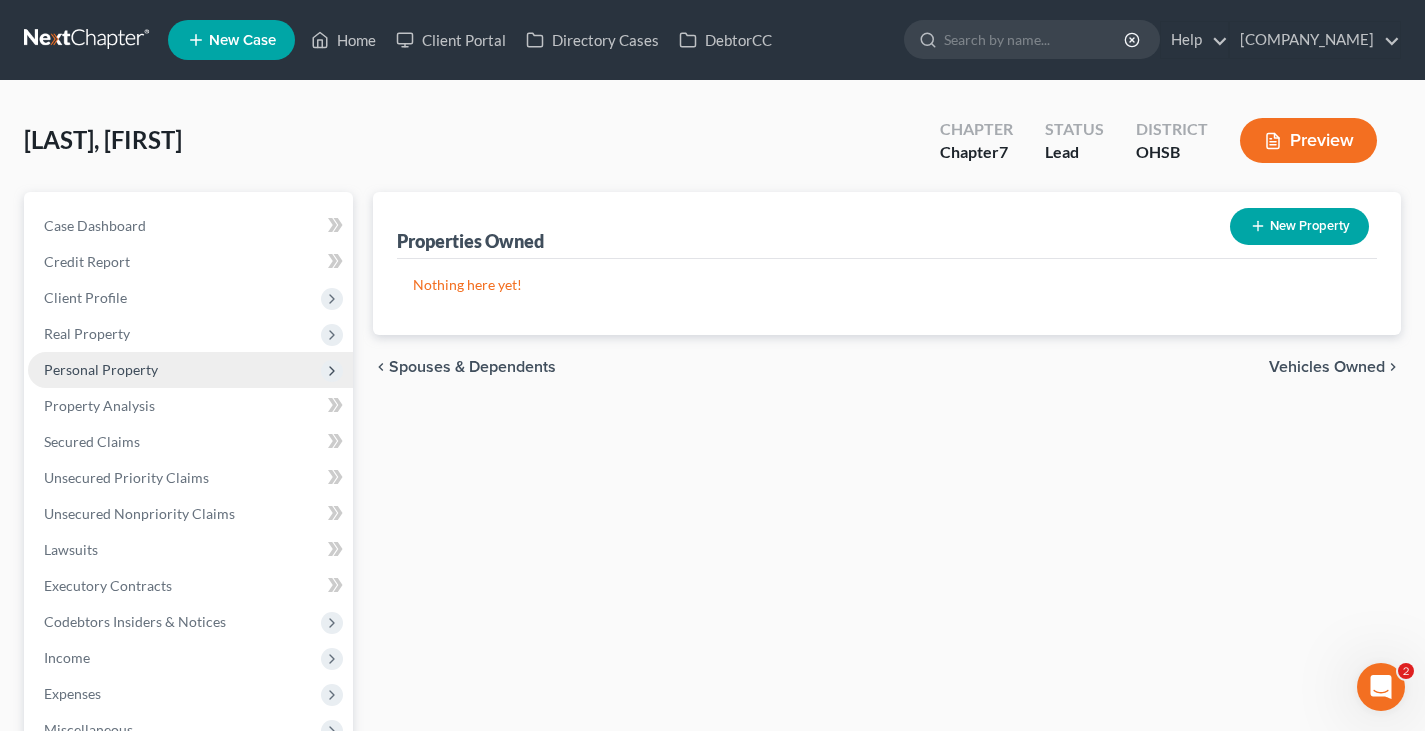 click on "Personal Property" at bounding box center [101, 369] 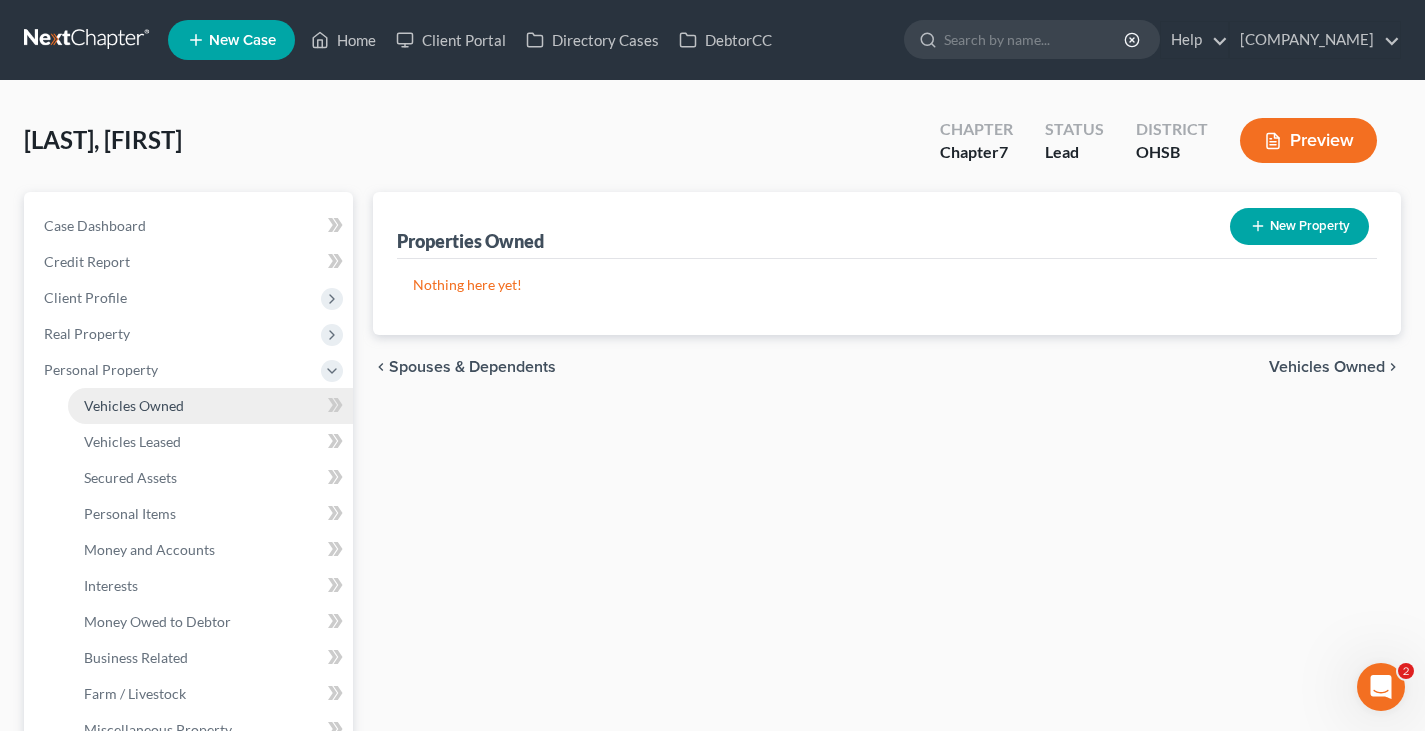 click on "Vehicles Owned" at bounding box center (134, 405) 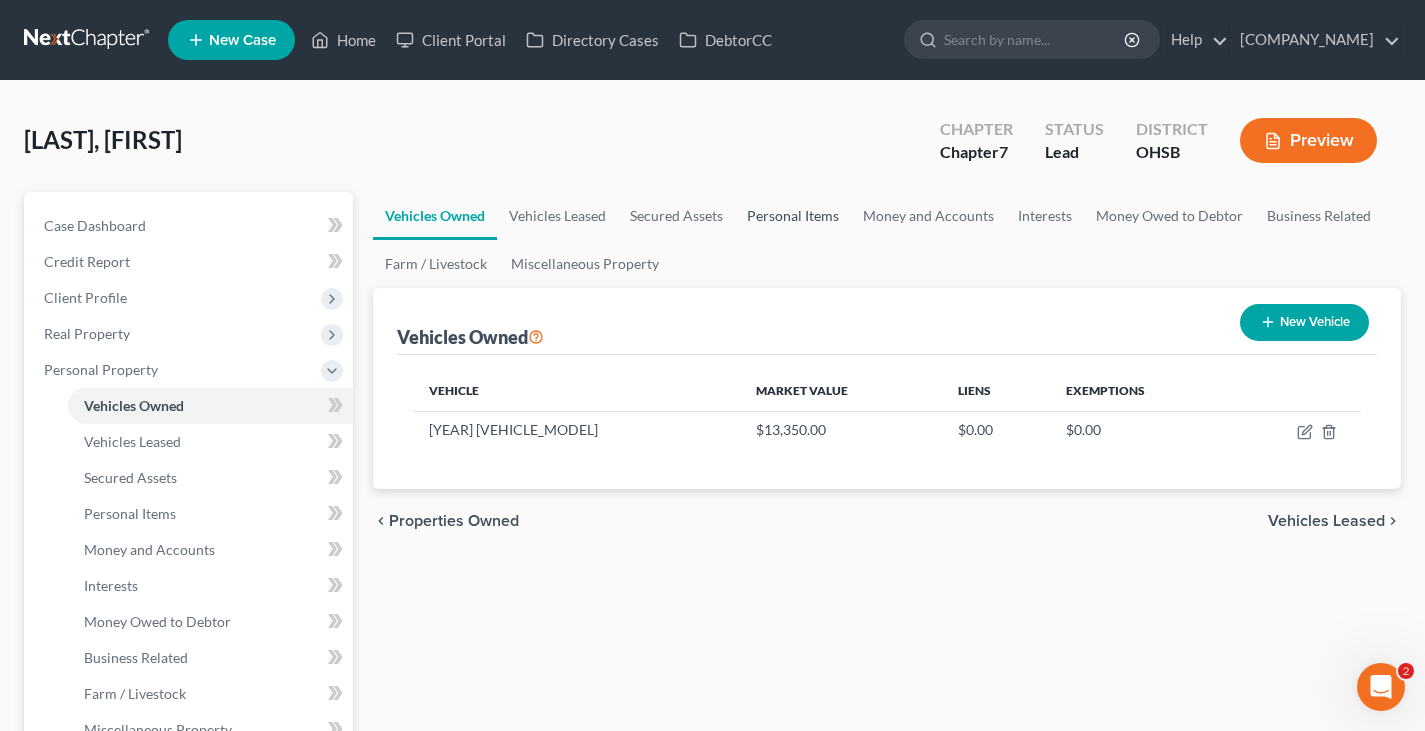 click on "Personal Items" at bounding box center [793, 216] 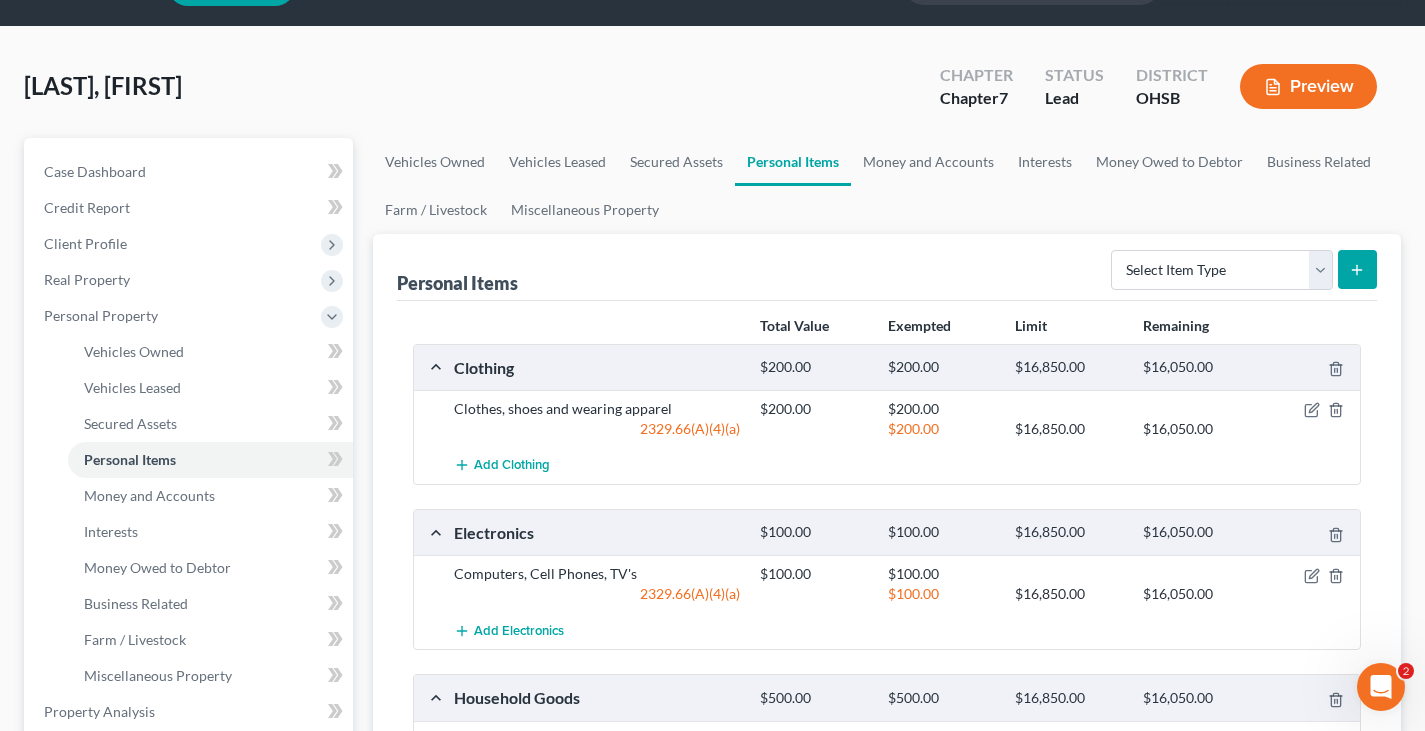 scroll, scrollTop: 0, scrollLeft: 0, axis: both 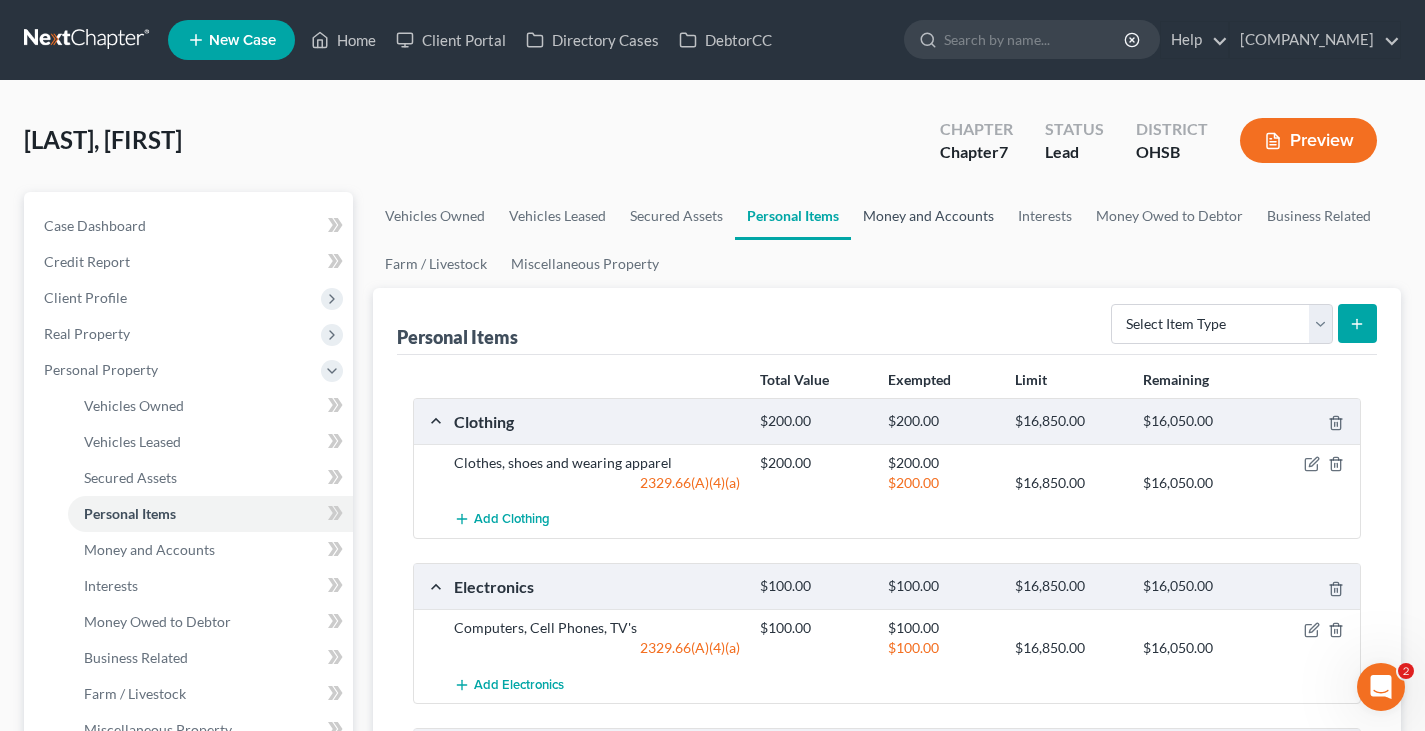 click on "Money and Accounts" at bounding box center [928, 216] 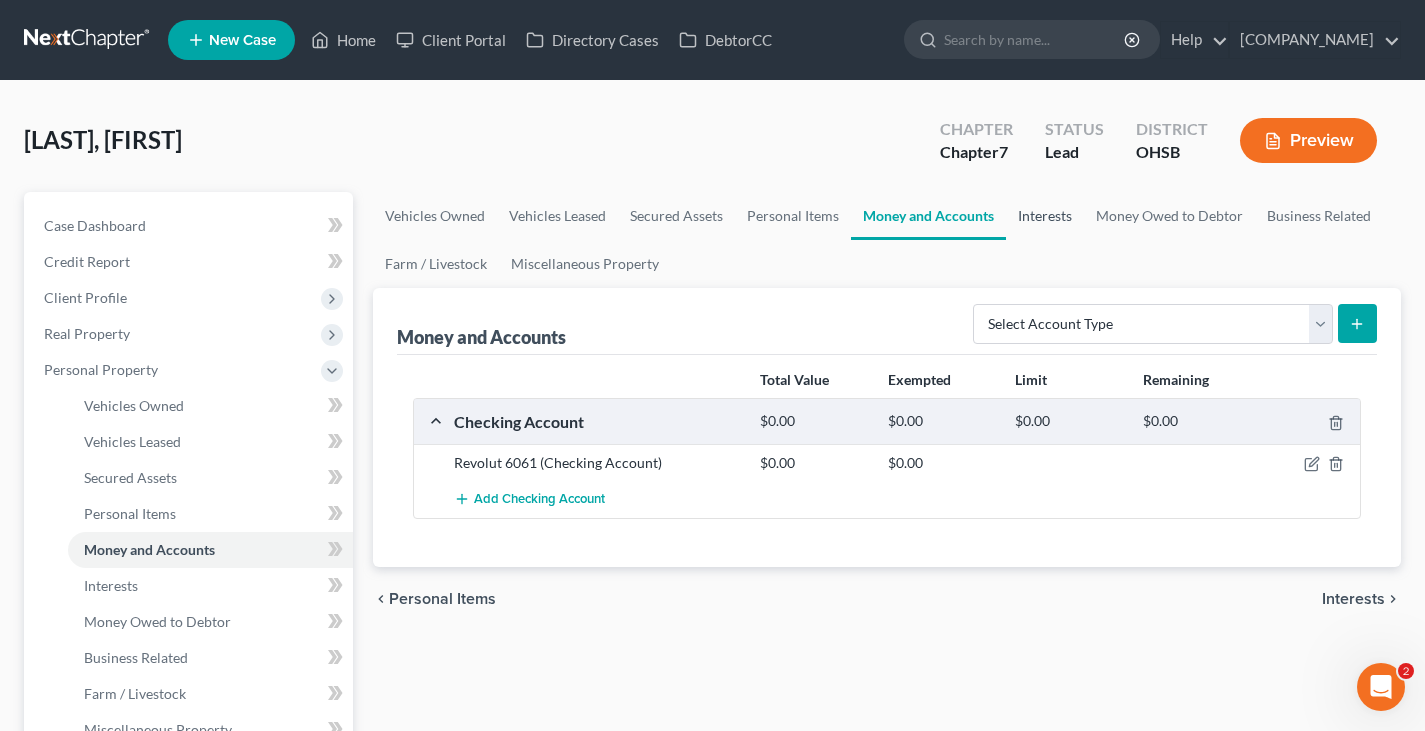 click on "Interests" at bounding box center (1045, 216) 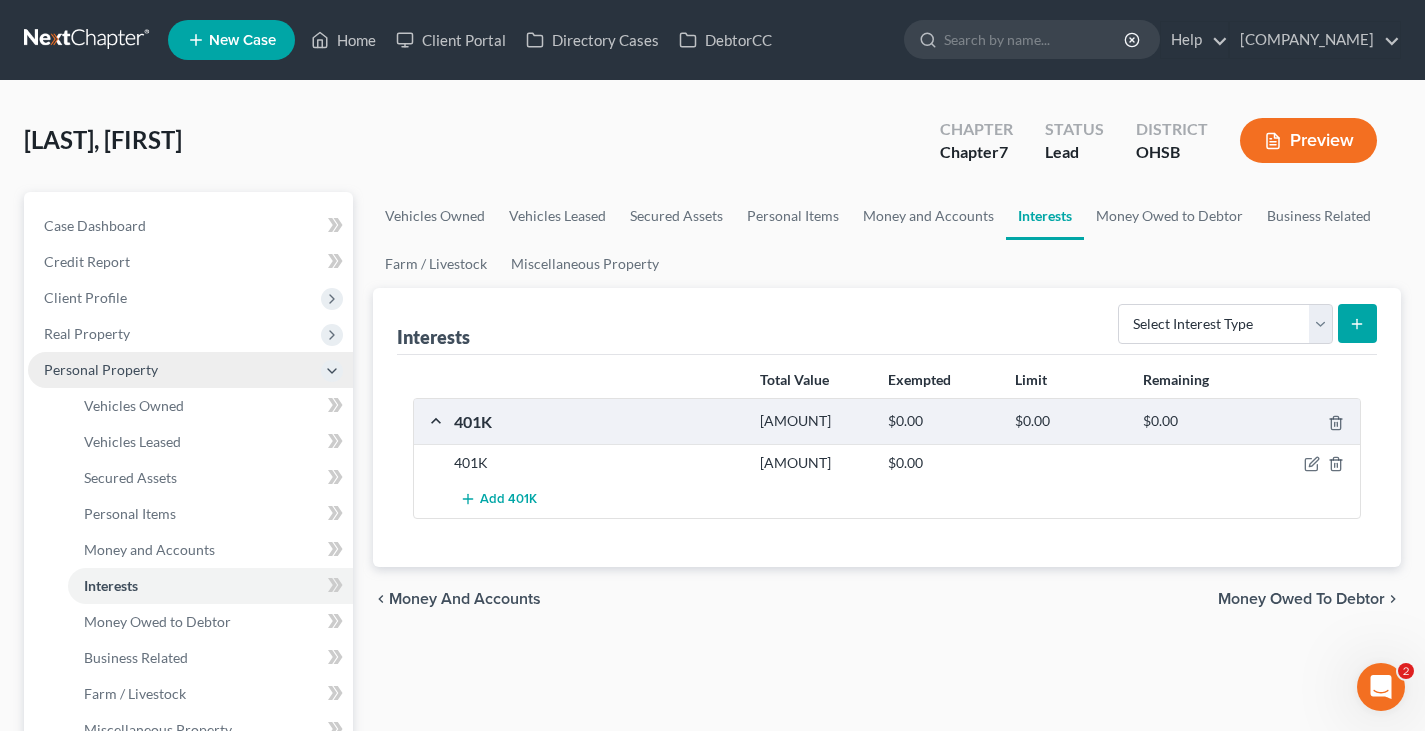 click on "Personal Property" at bounding box center (190, 370) 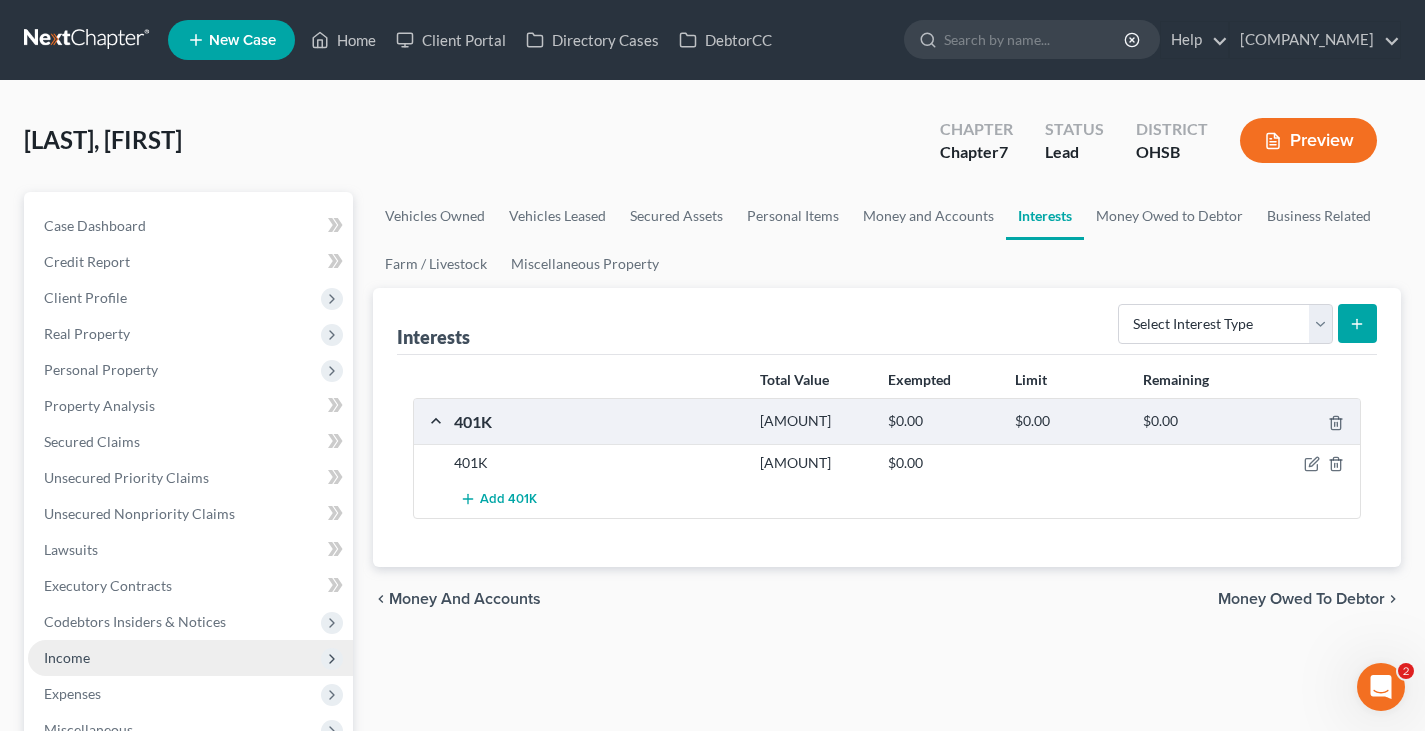 click on "Income" at bounding box center (190, 658) 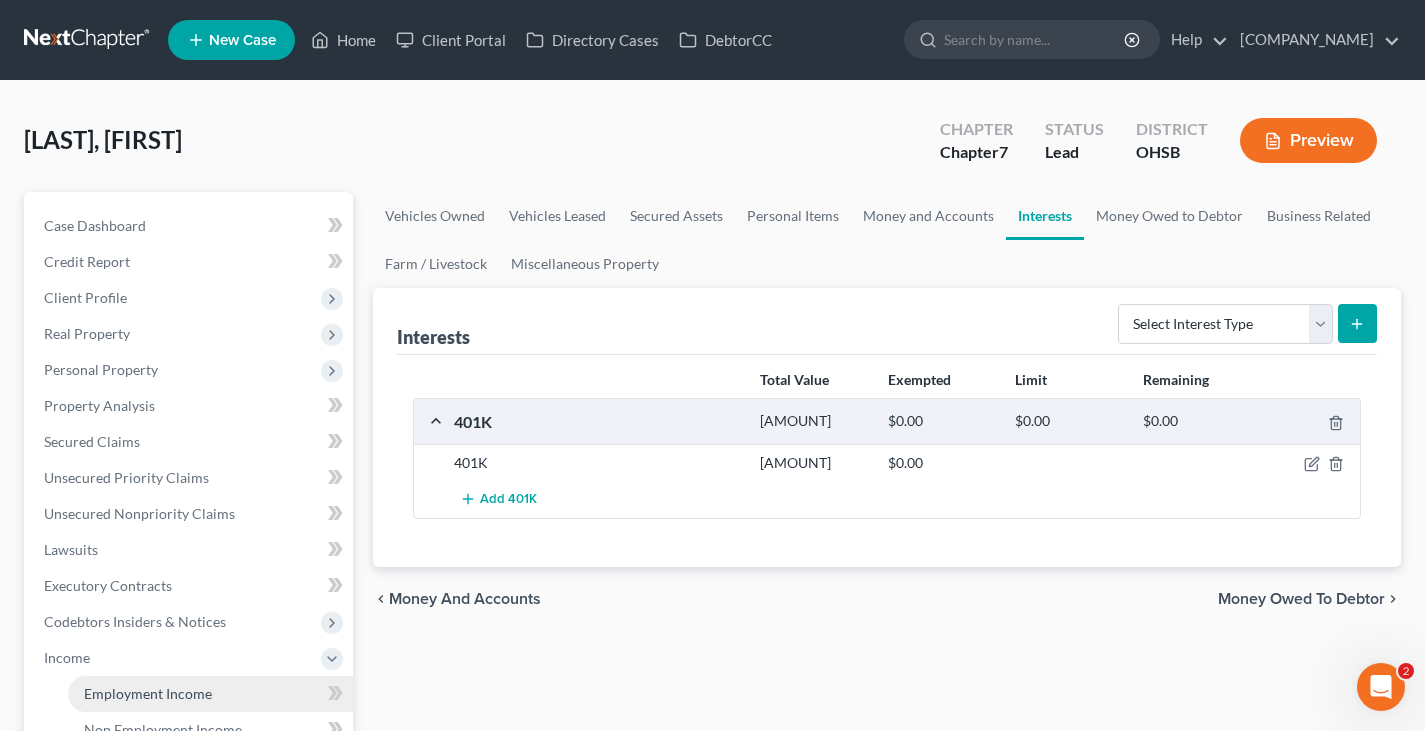 click on "Employment Income" at bounding box center (148, 693) 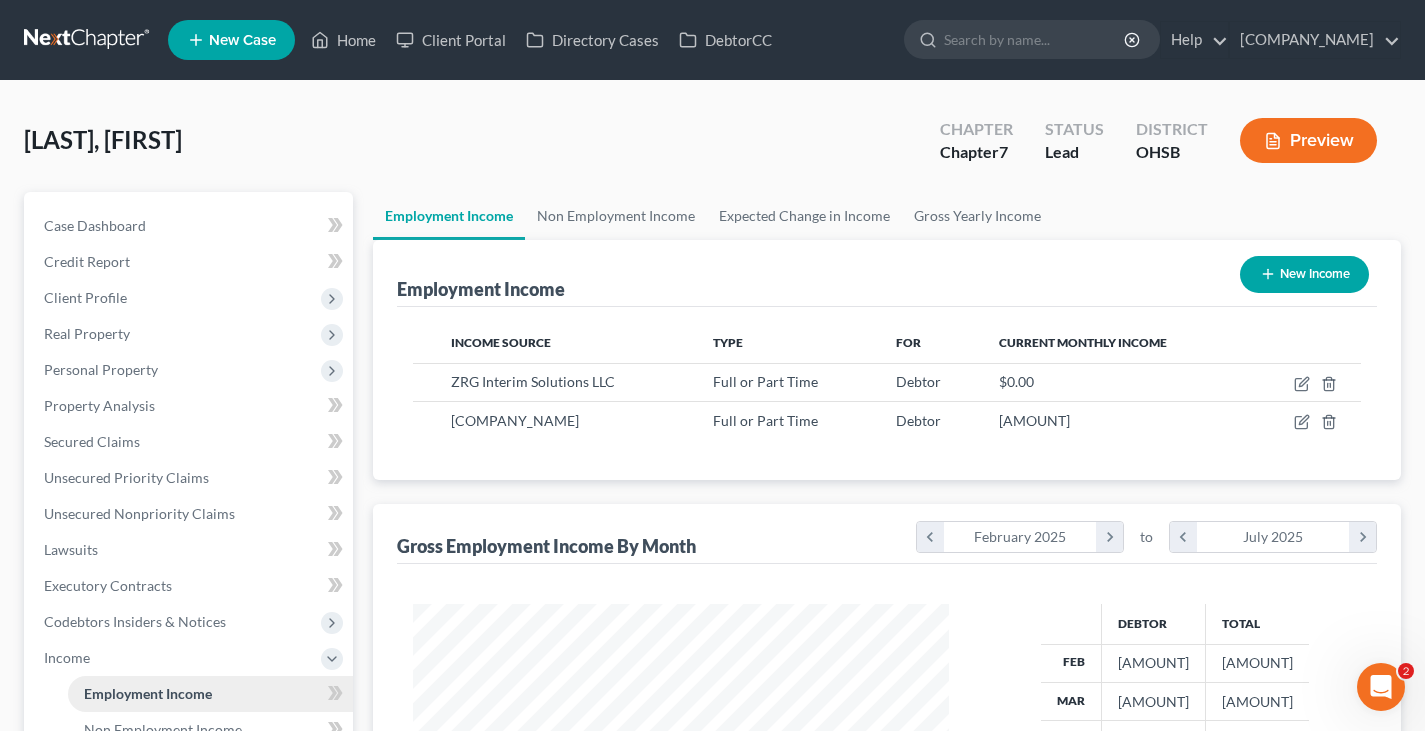 scroll, scrollTop: 999642, scrollLeft: 999424, axis: both 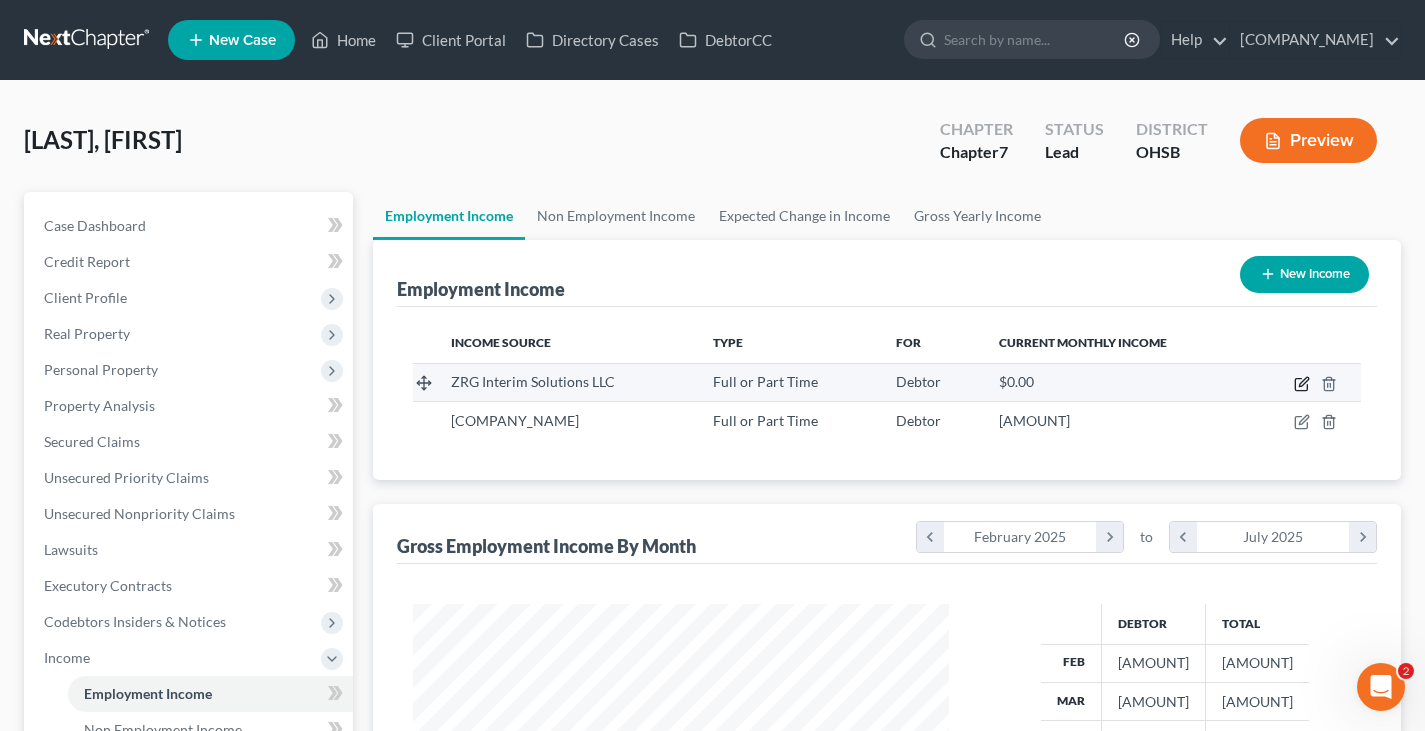 click 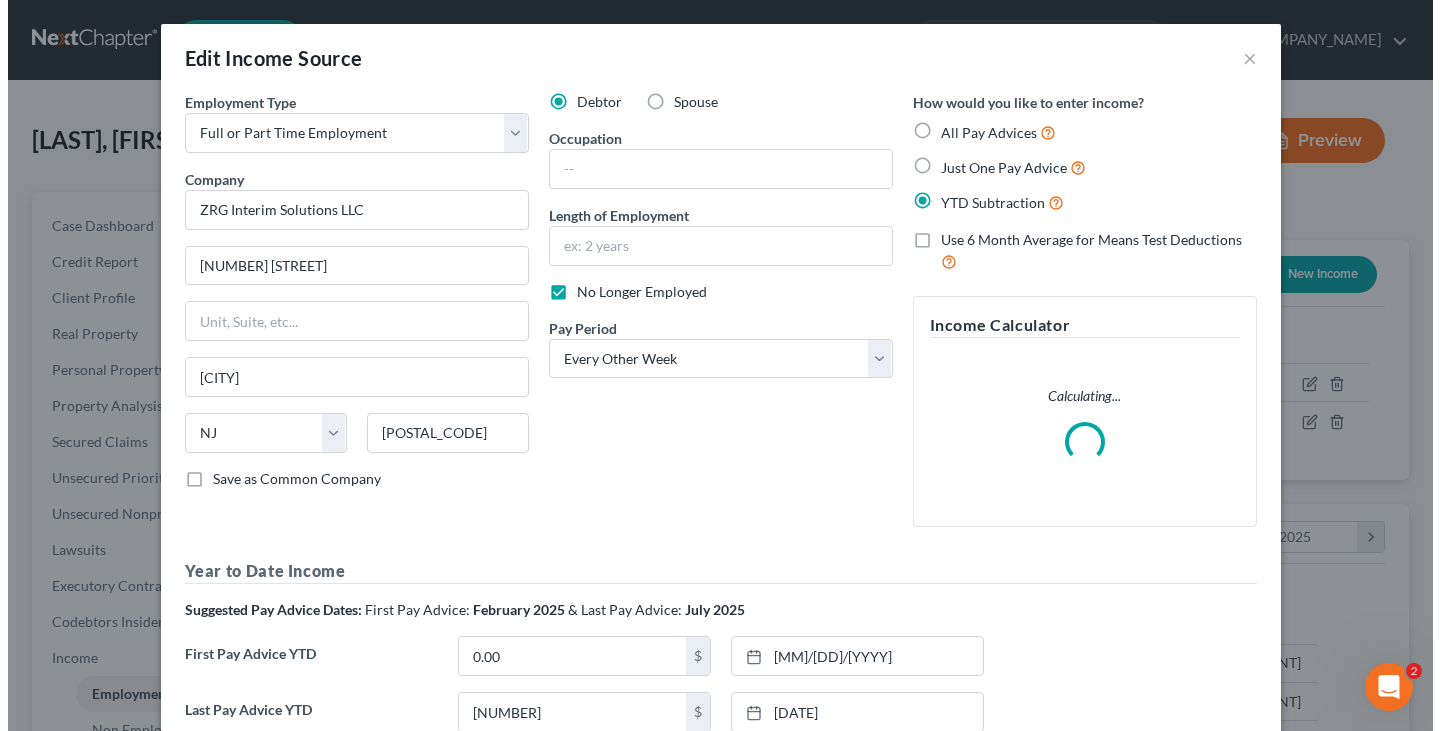 scroll, scrollTop: 999642, scrollLeft: 999417, axis: both 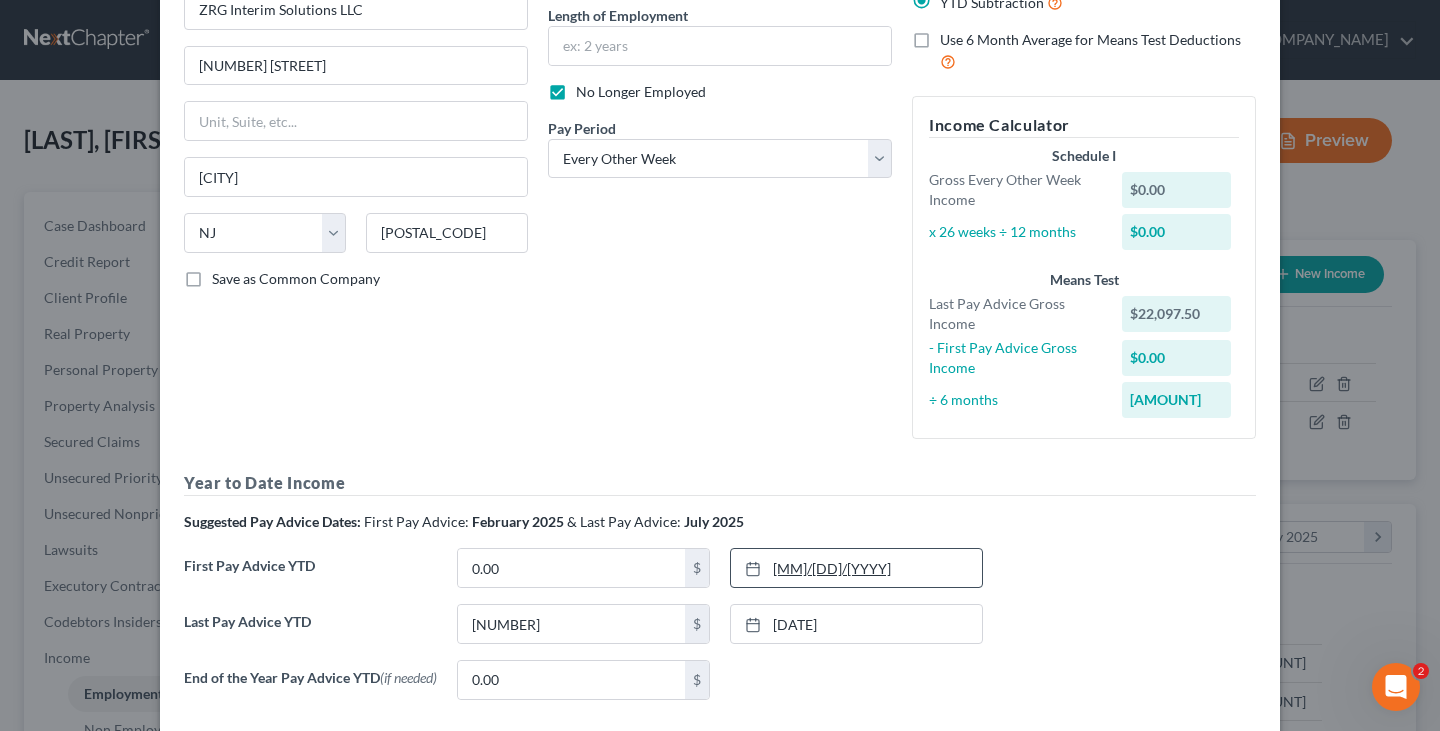 click on "[MM]/[DD]/[YYYY]" at bounding box center (856, 568) 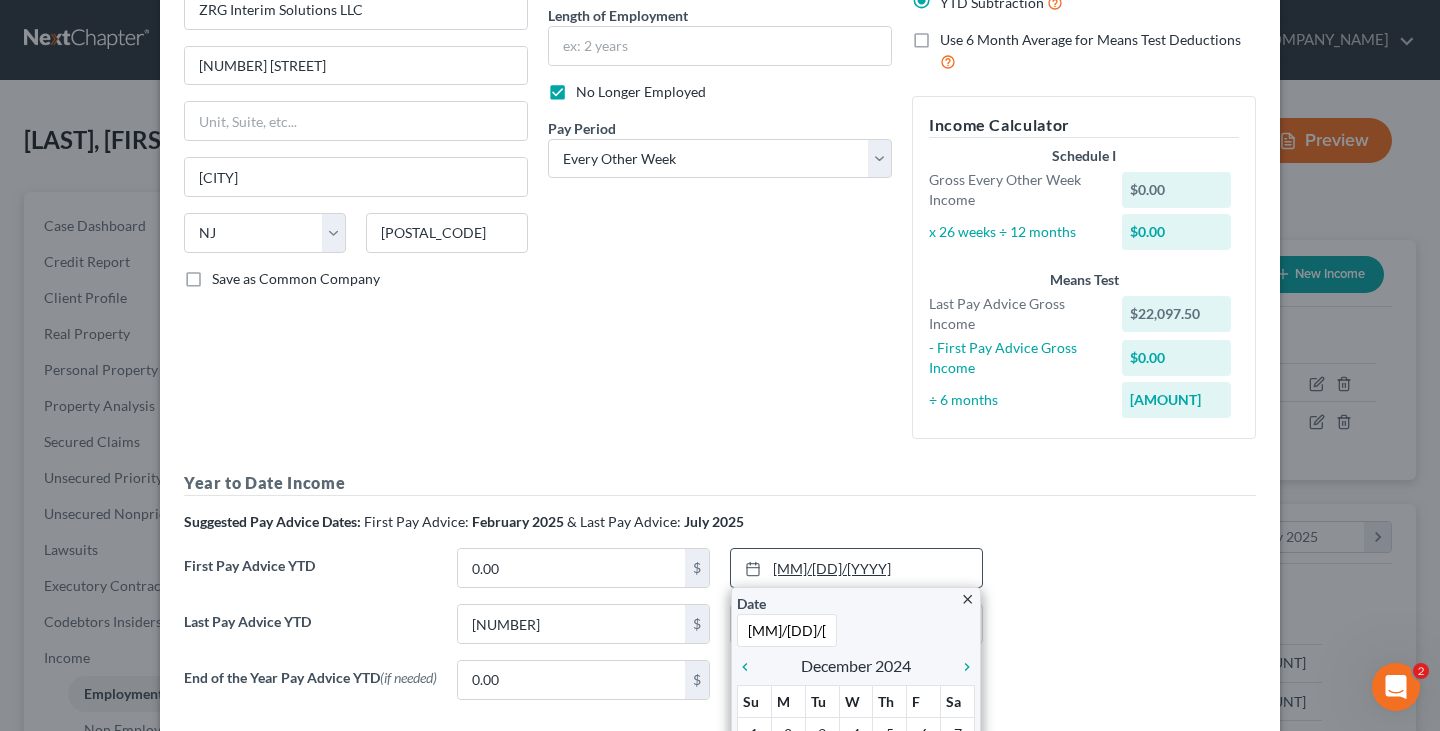 type on "01/31/2025" 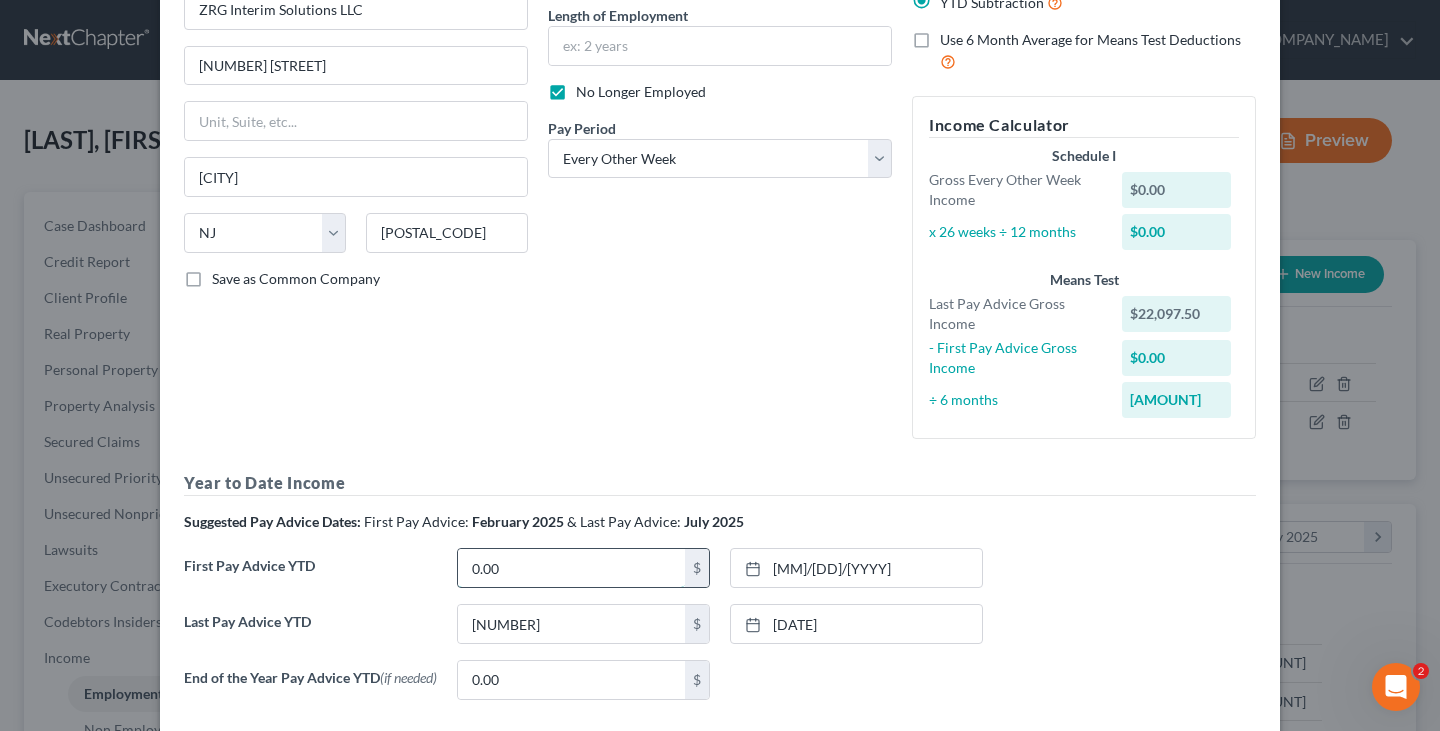 click on "0.00" at bounding box center (571, 568) 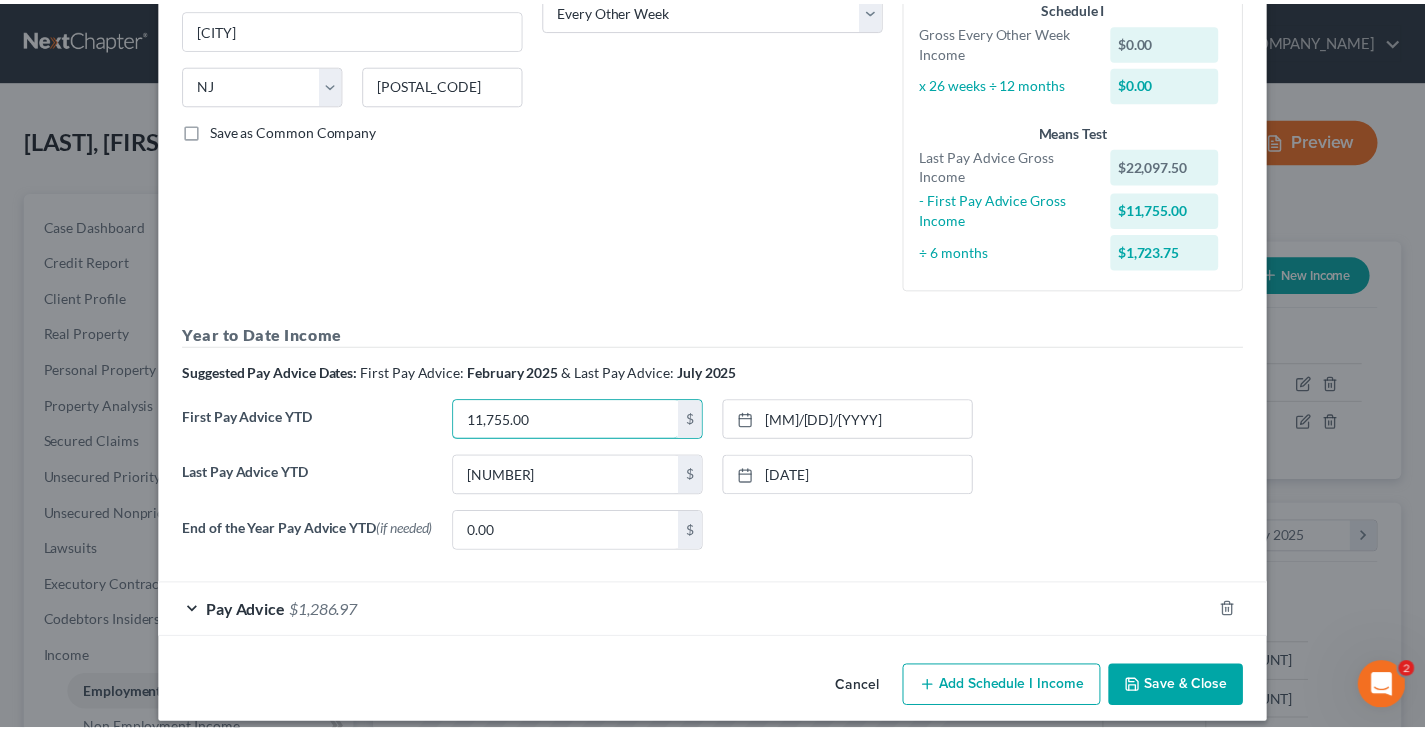 scroll, scrollTop: 370, scrollLeft: 0, axis: vertical 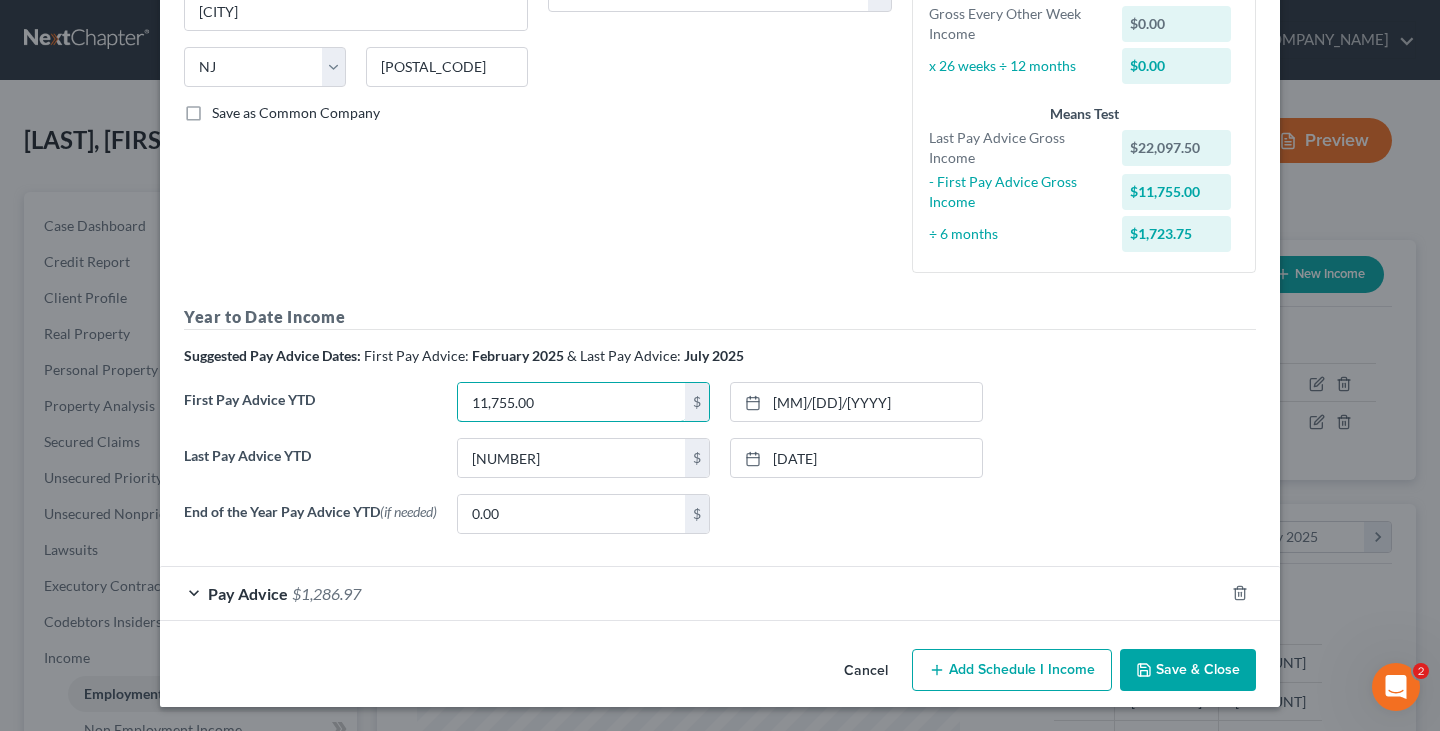 type on "11,755.00" 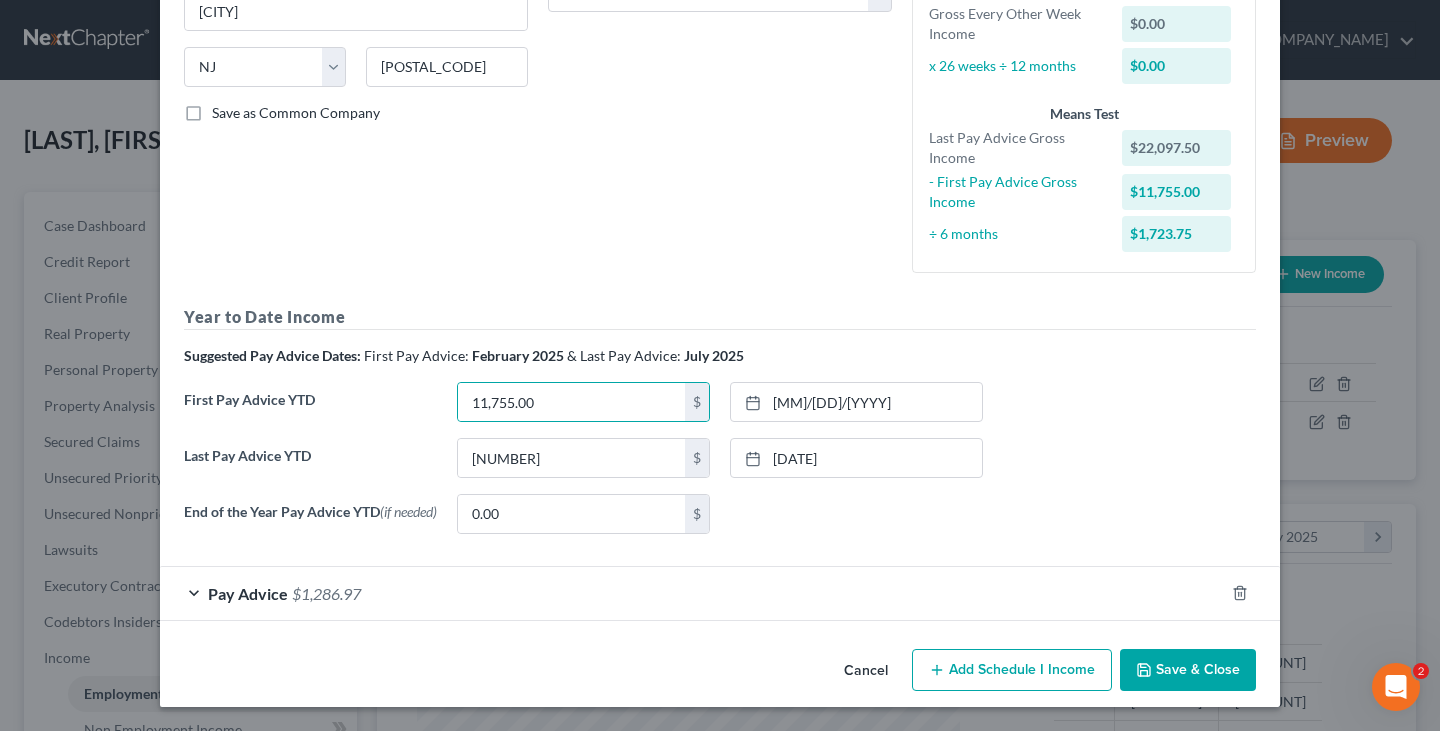 click 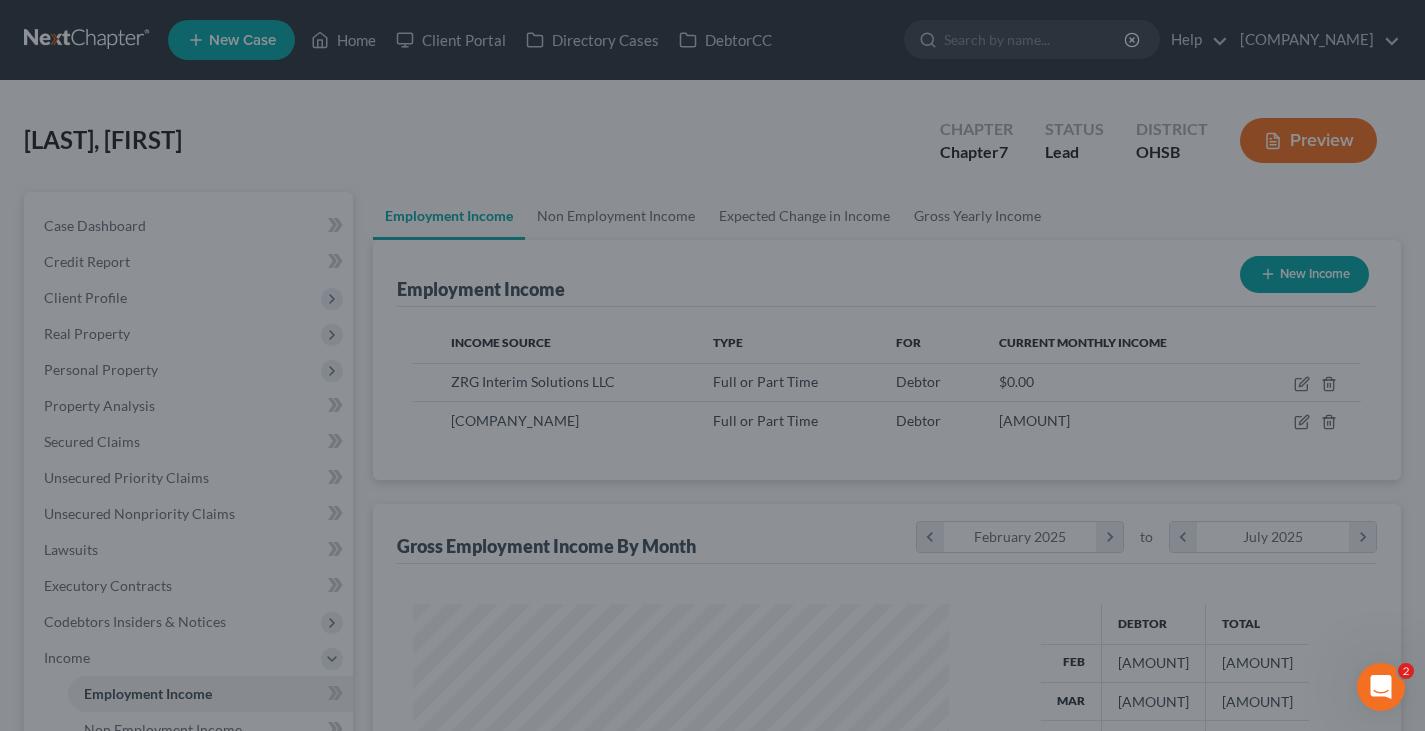 scroll, scrollTop: 359, scrollLeft: 576, axis: both 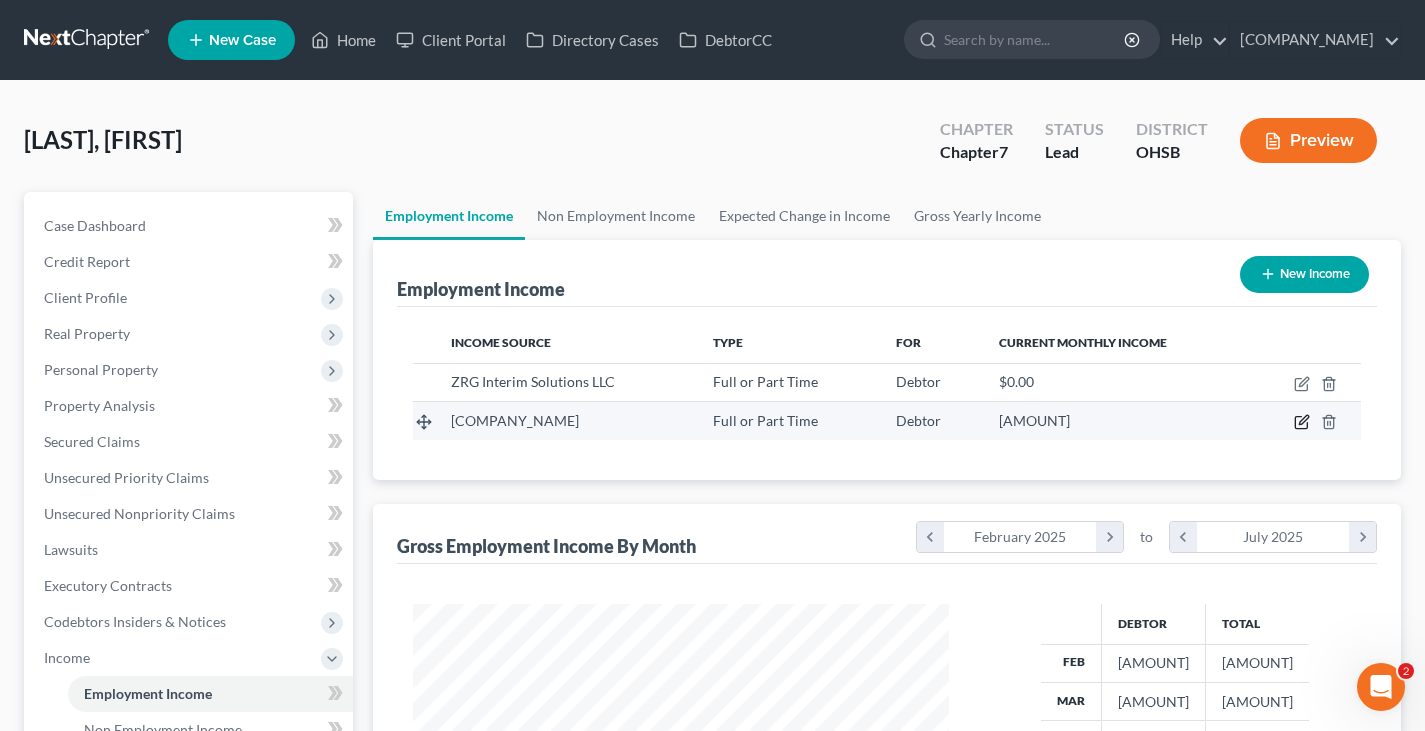click 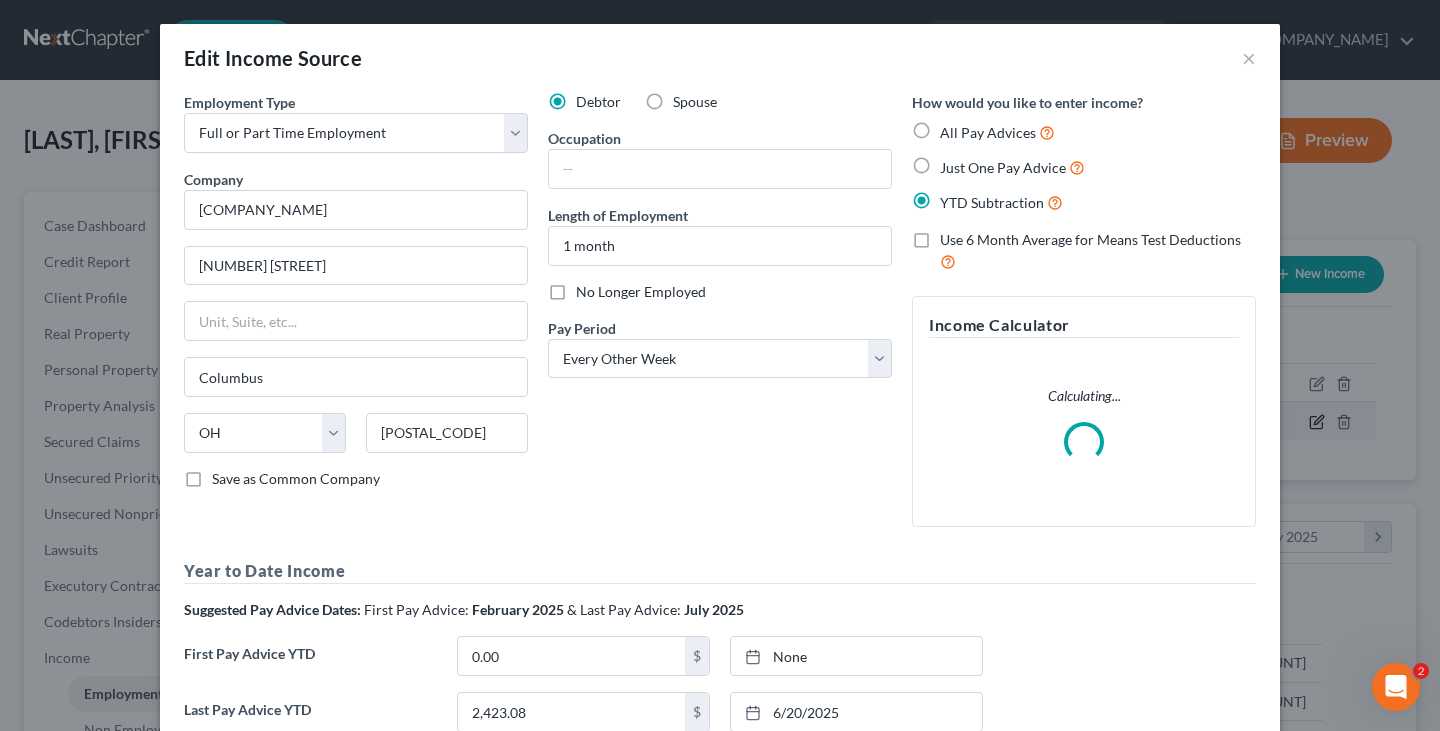 scroll, scrollTop: 999642, scrollLeft: 999417, axis: both 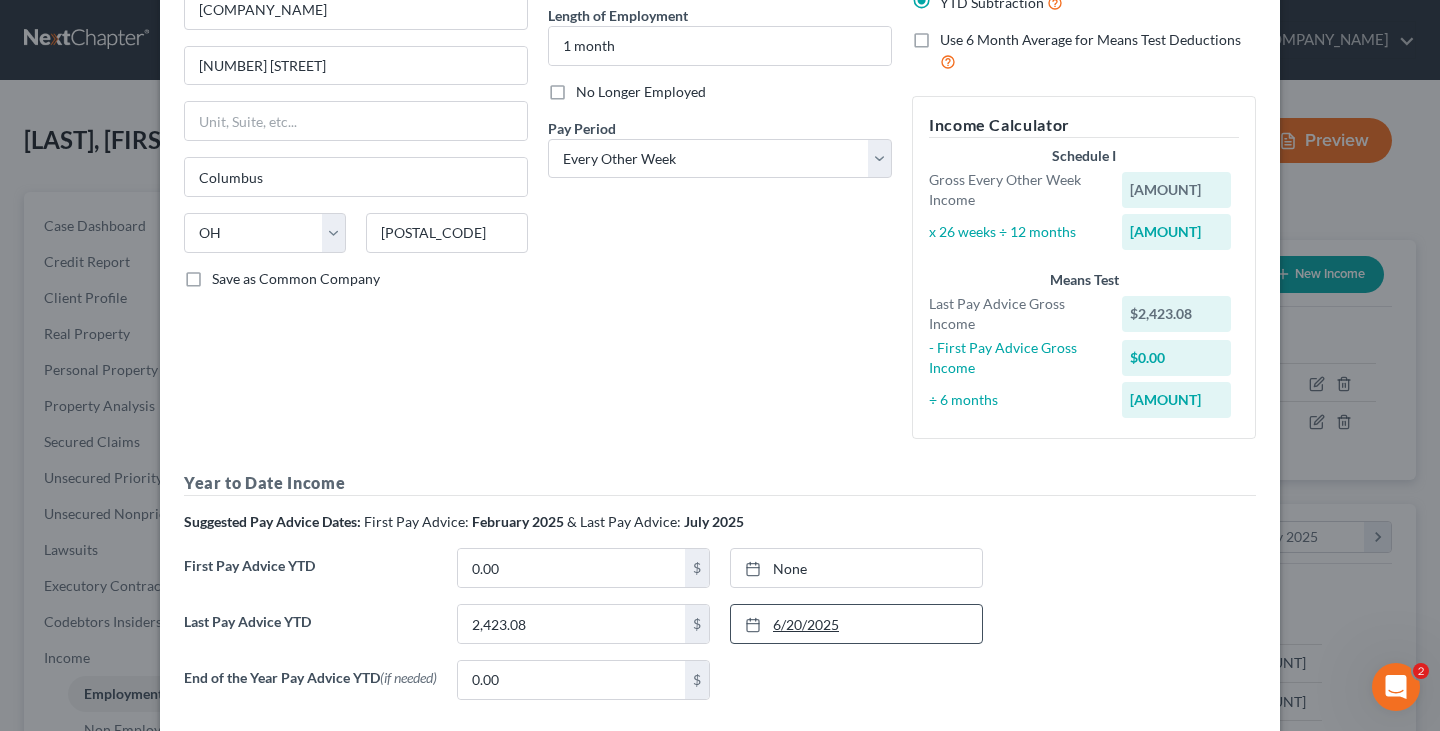 click on "6/20/2025" at bounding box center [856, 624] 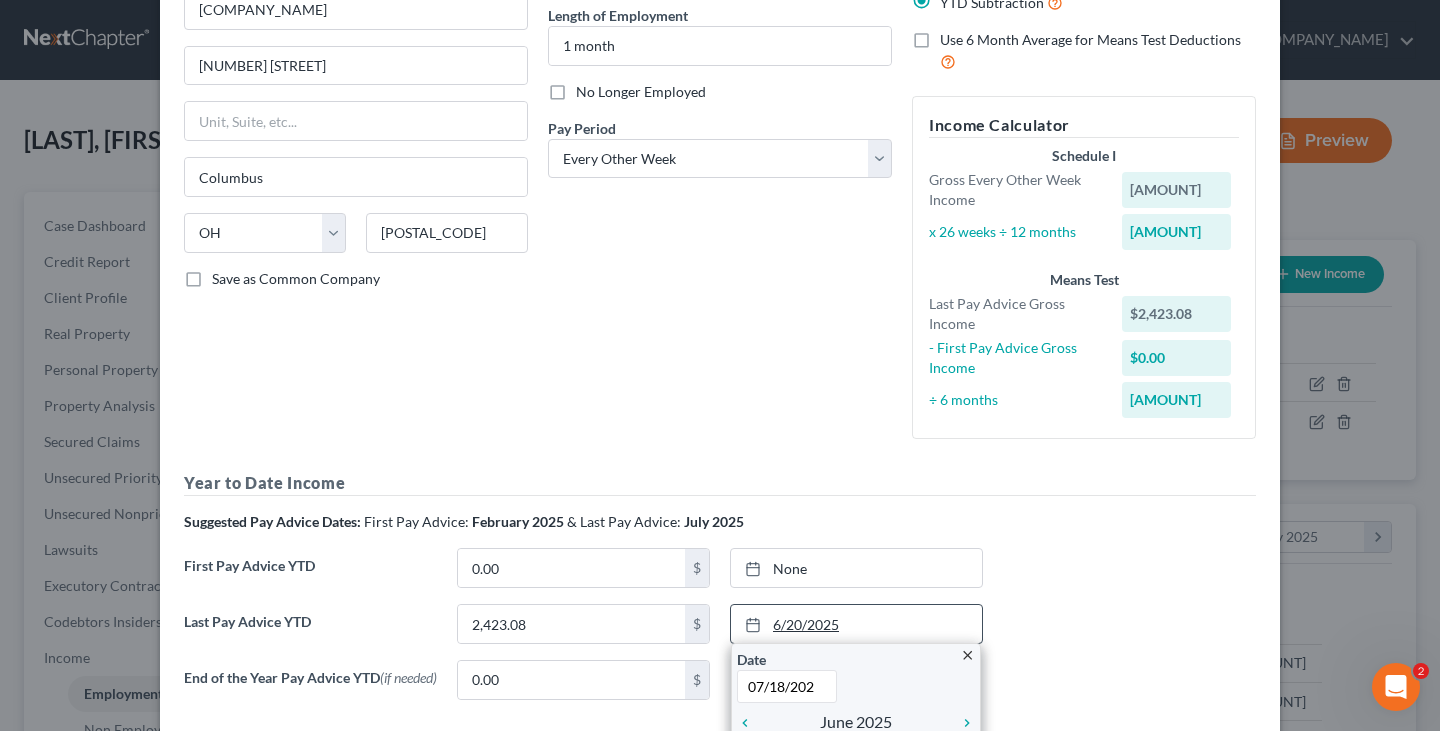 type on "07/18/2025" 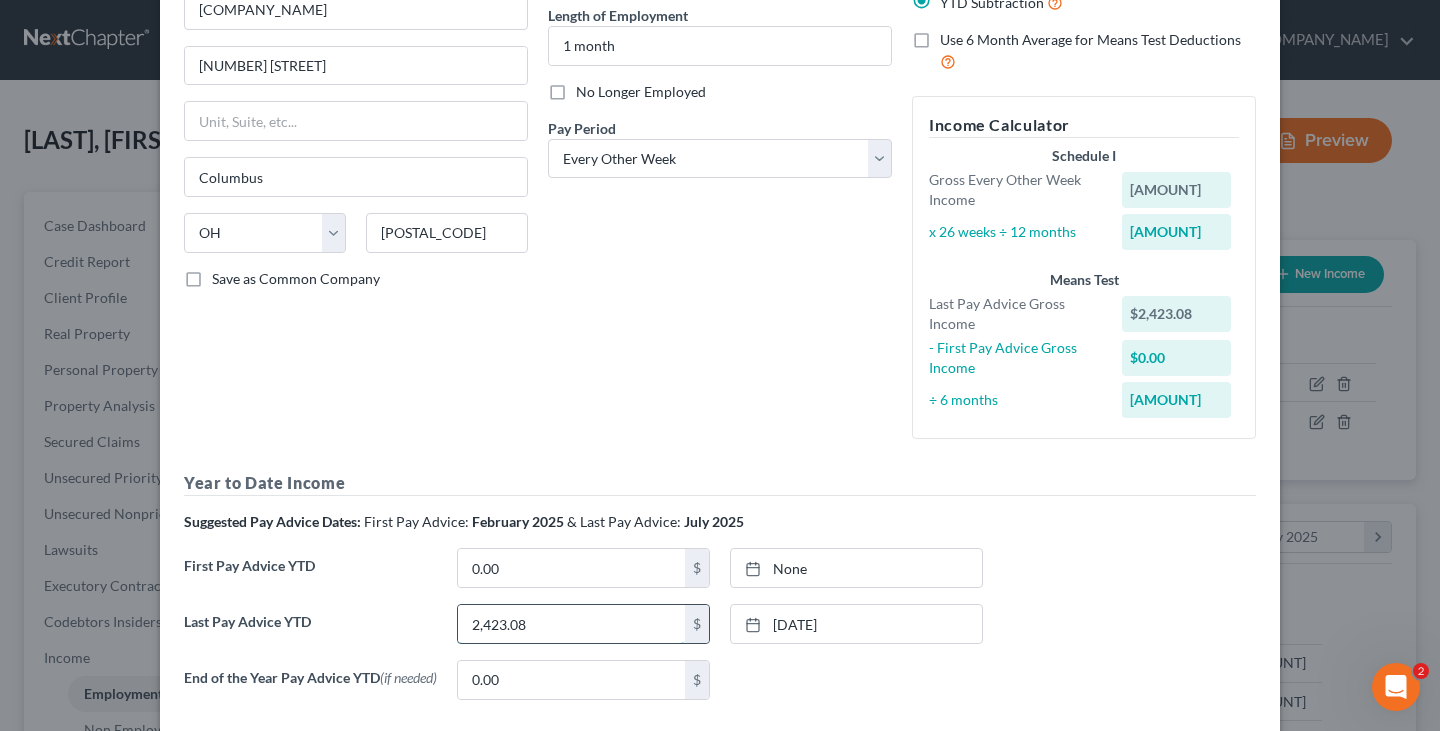 click on "2,423.08" at bounding box center (571, 624) 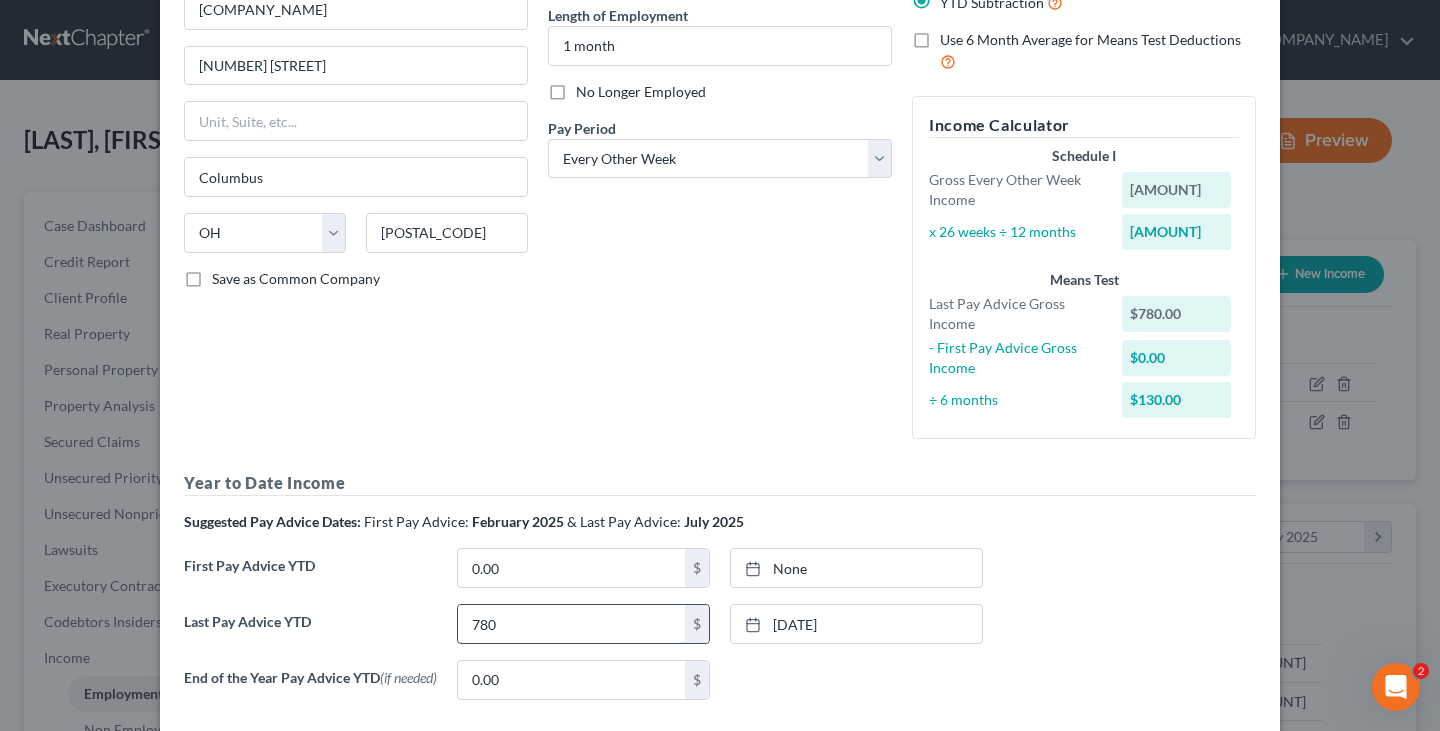 click on "780" at bounding box center (571, 624) 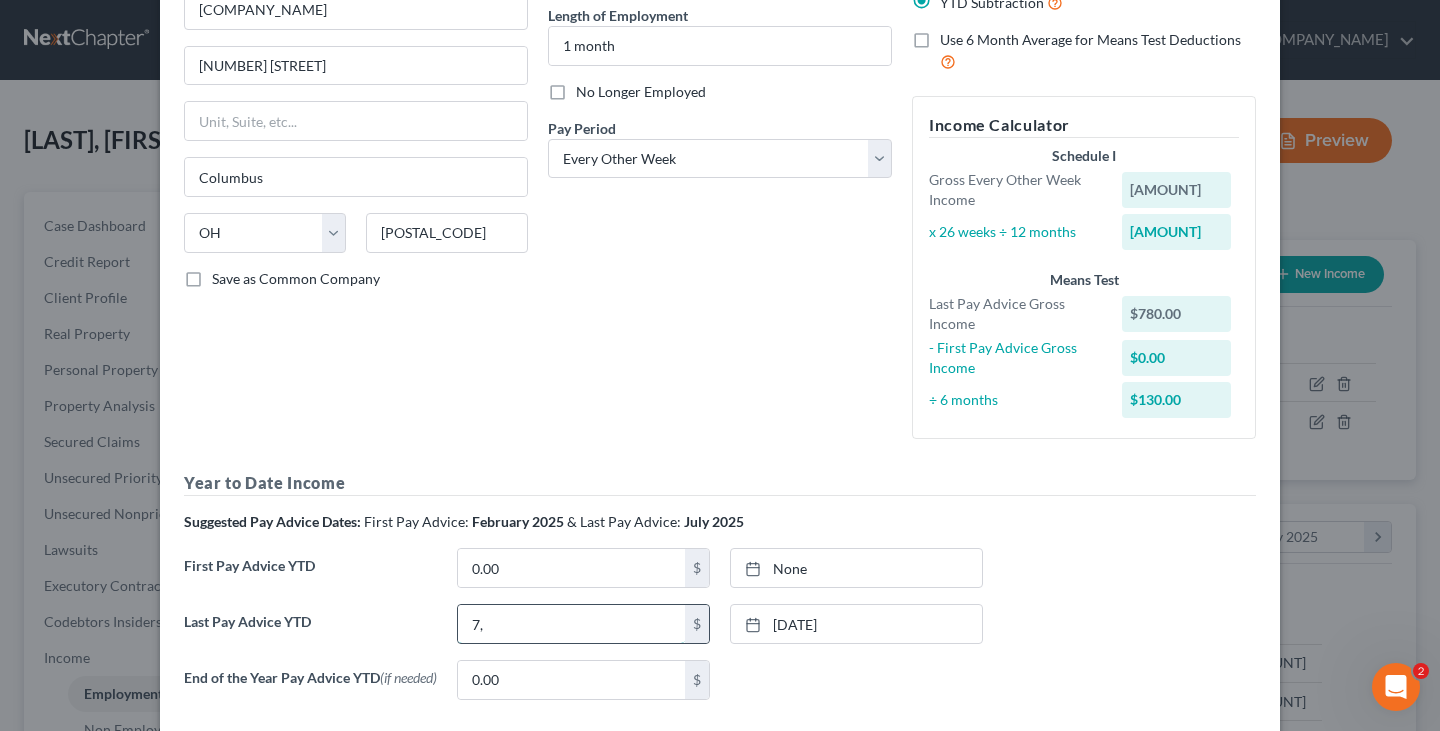 type on "7" 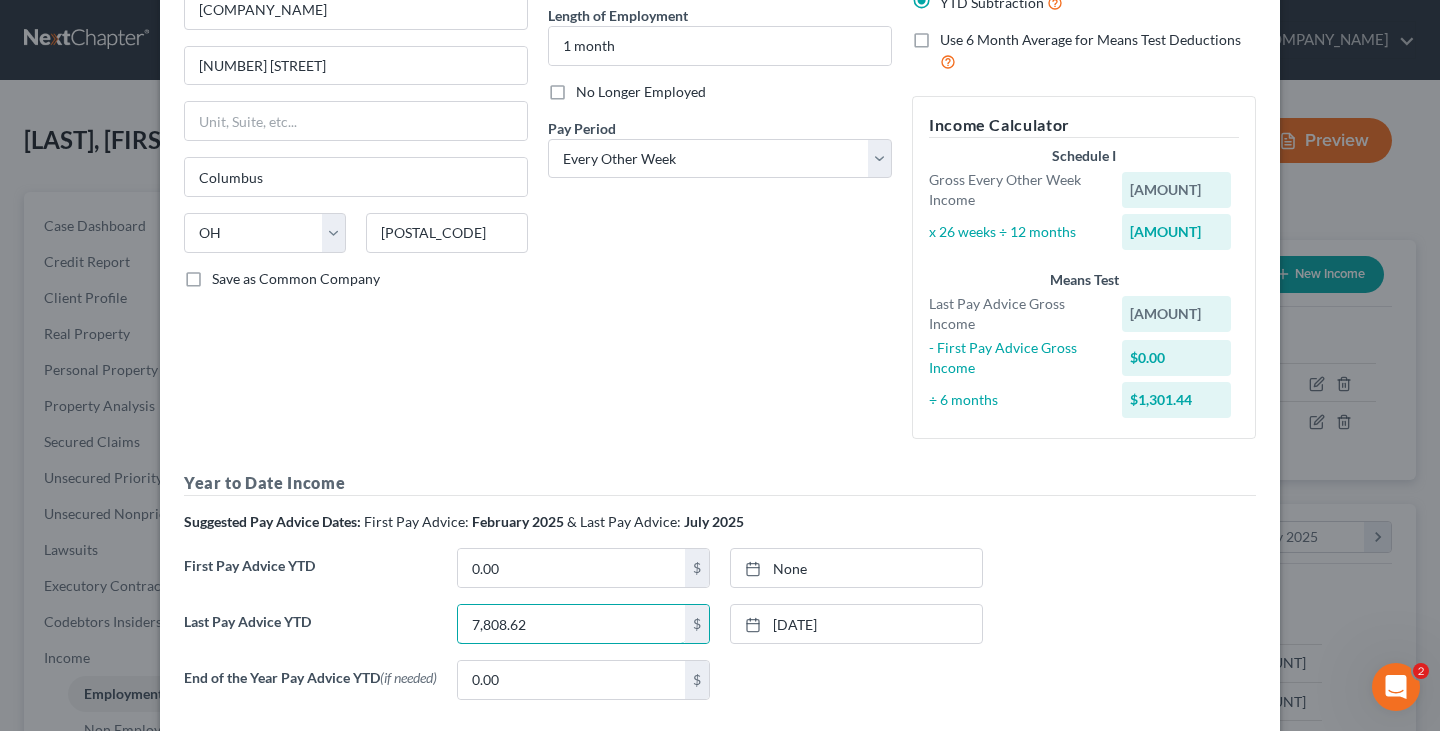 type on "7,808.62" 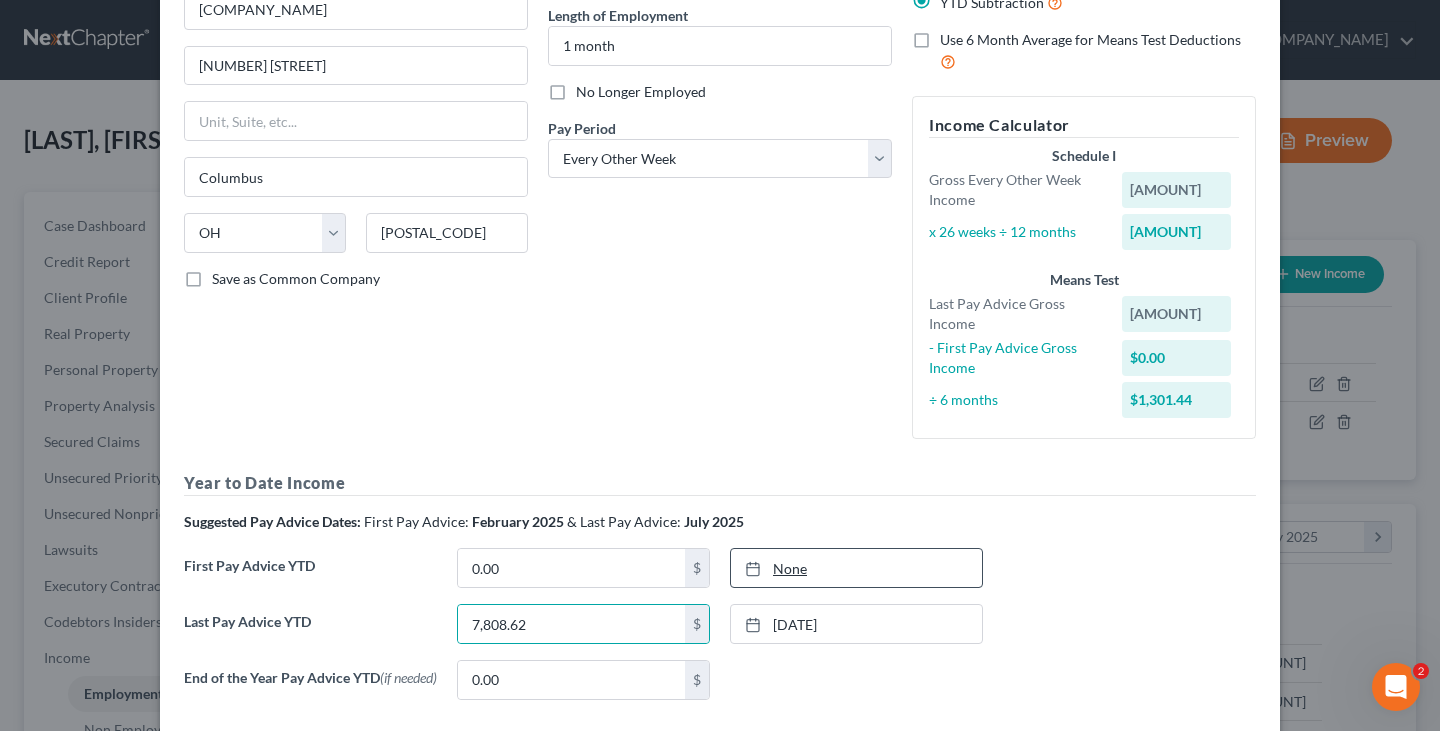 click 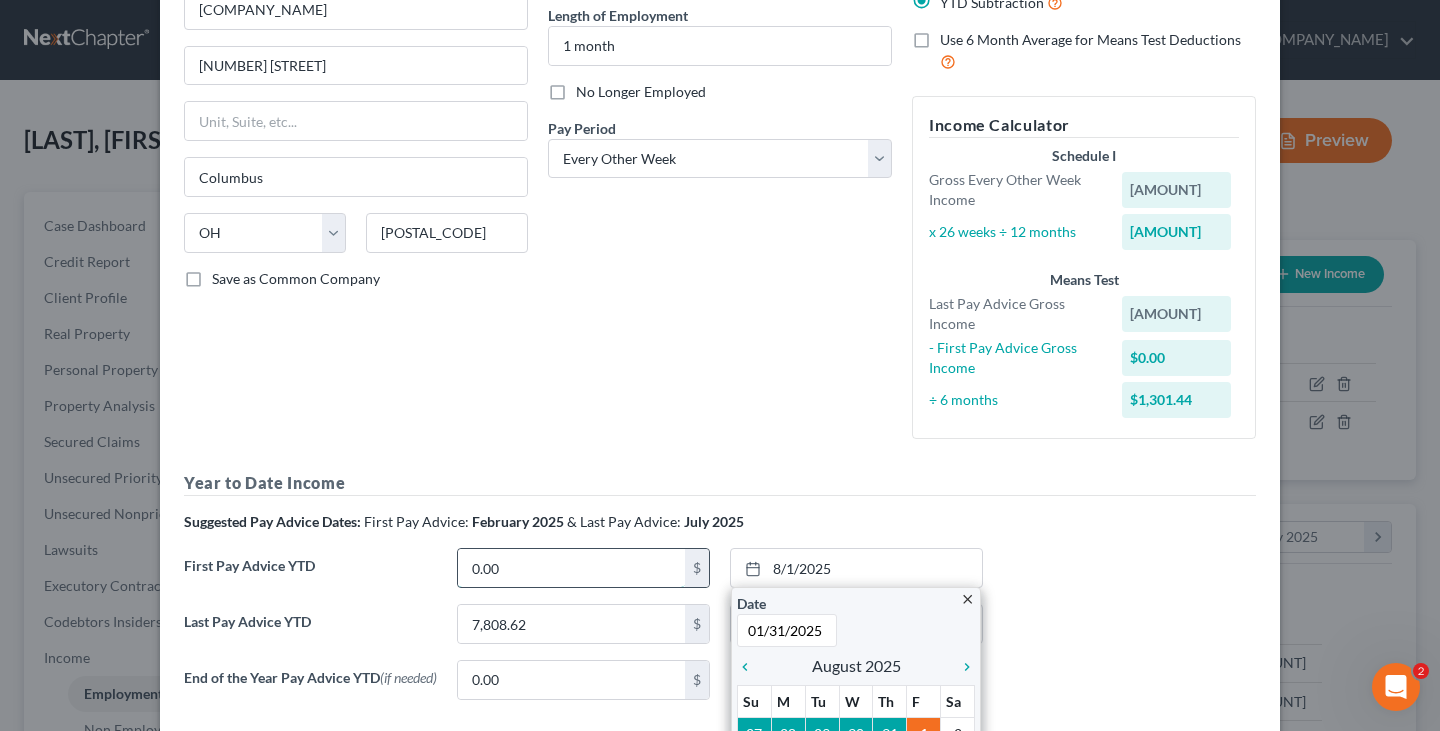 type on "[MM]/[DD]/[YYYY]" 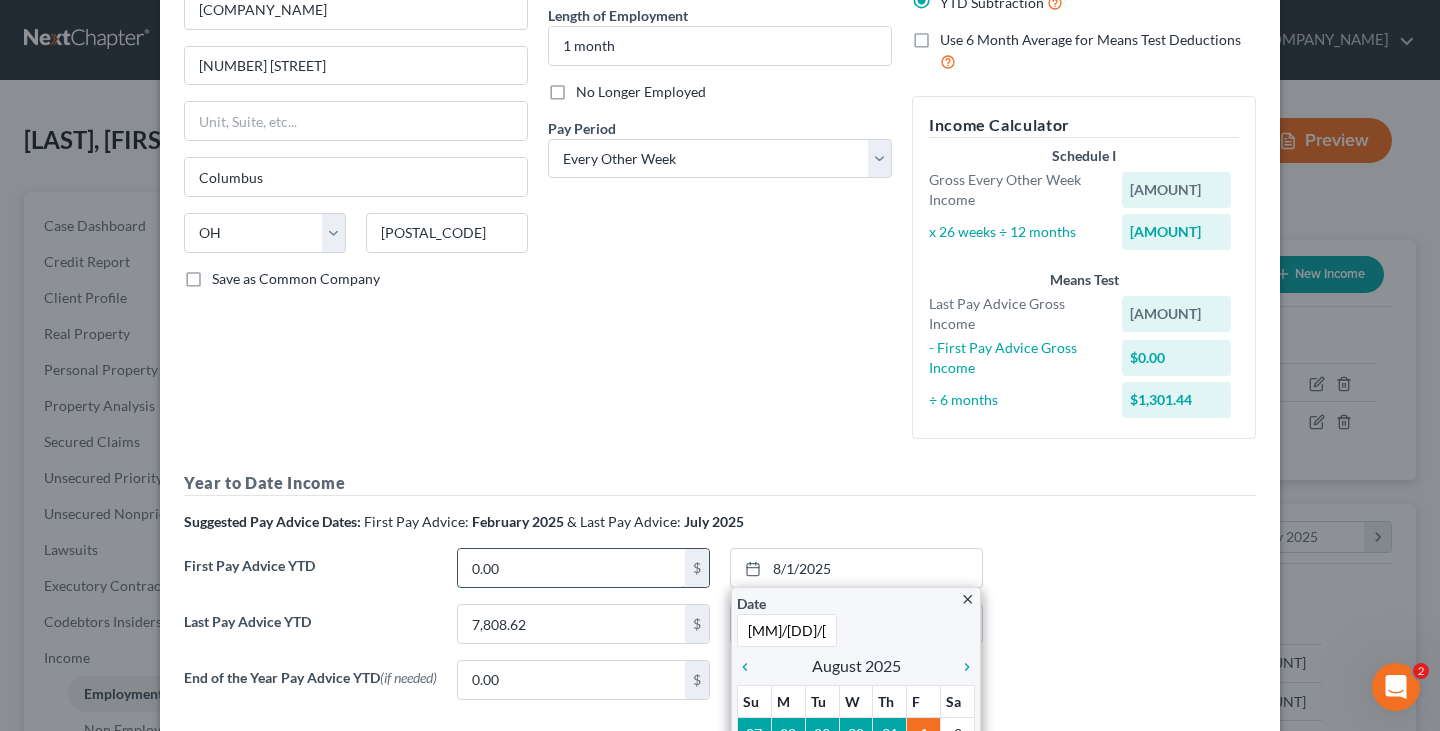 click on "0.00" at bounding box center [571, 568] 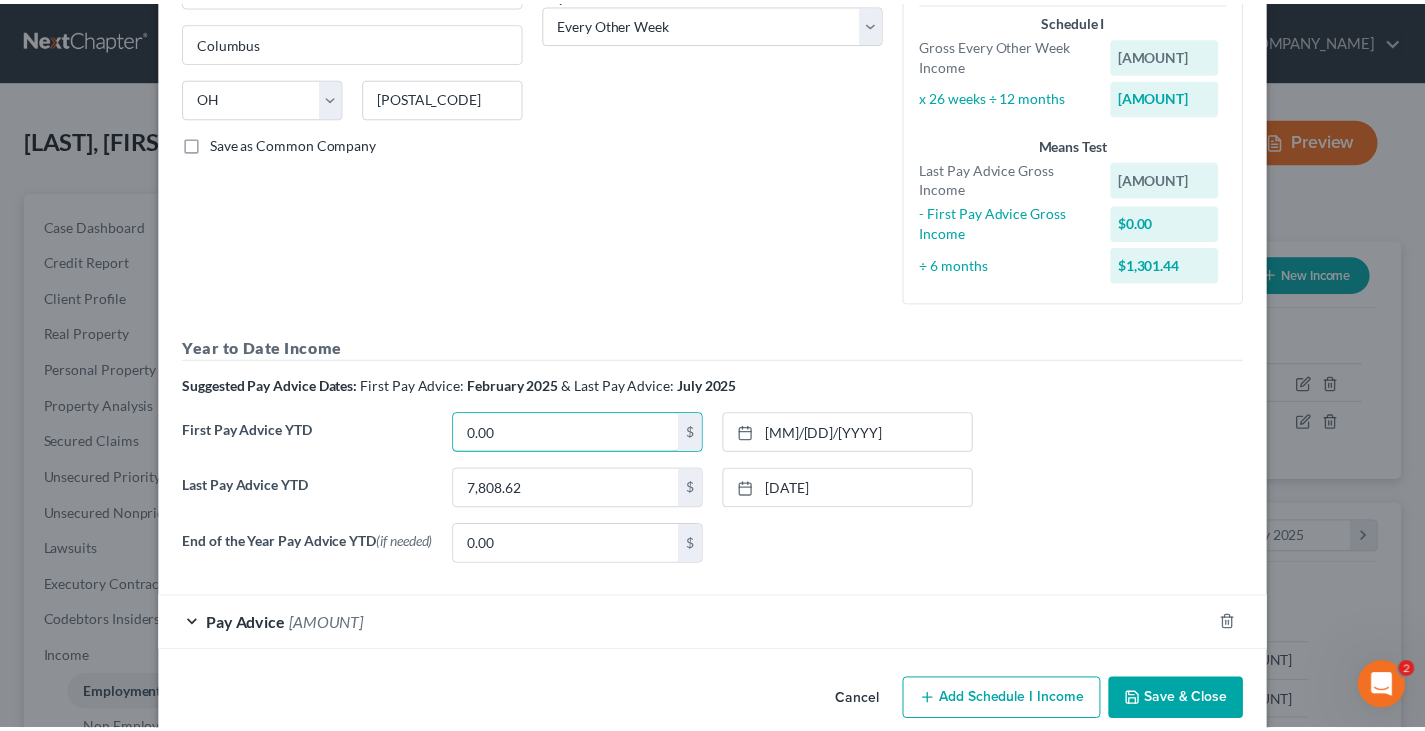 scroll, scrollTop: 370, scrollLeft: 0, axis: vertical 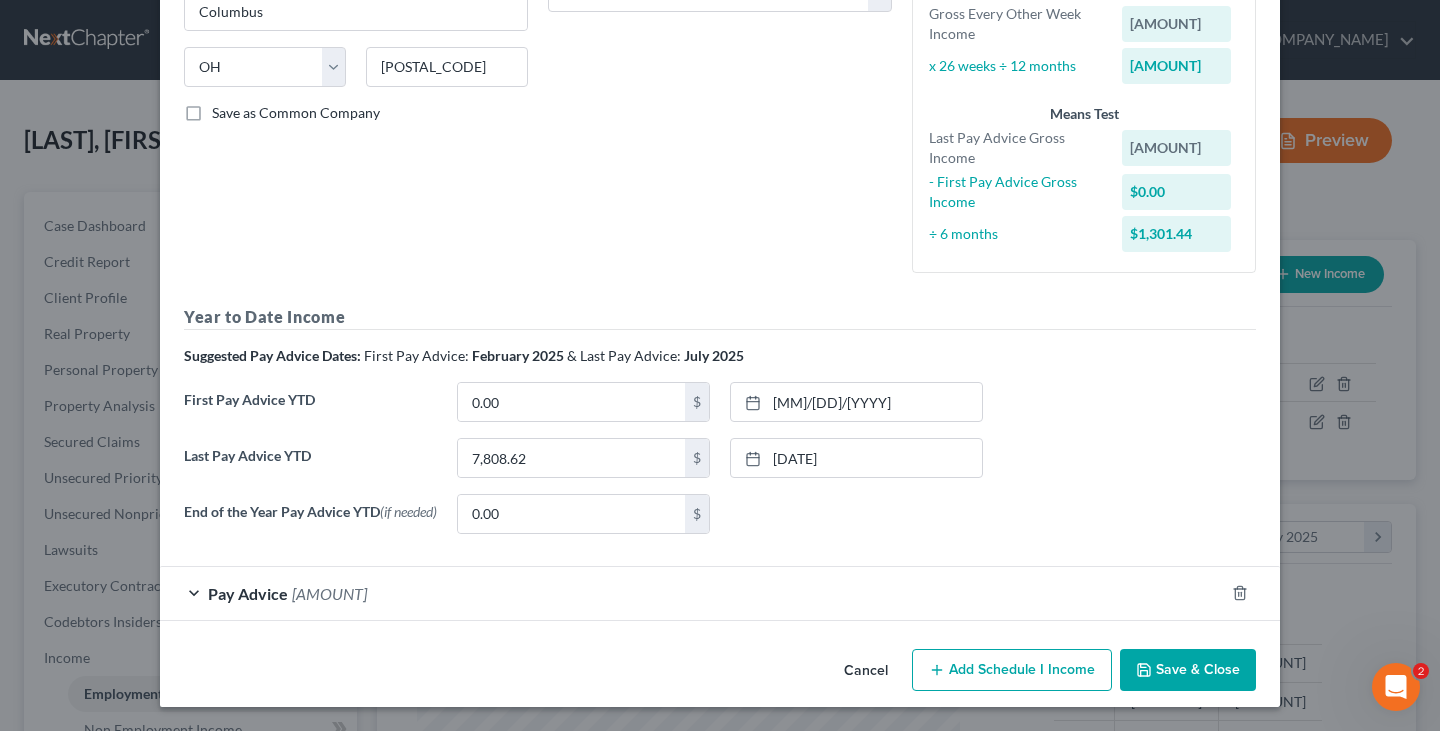 click on "Save & Close" at bounding box center [1188, 670] 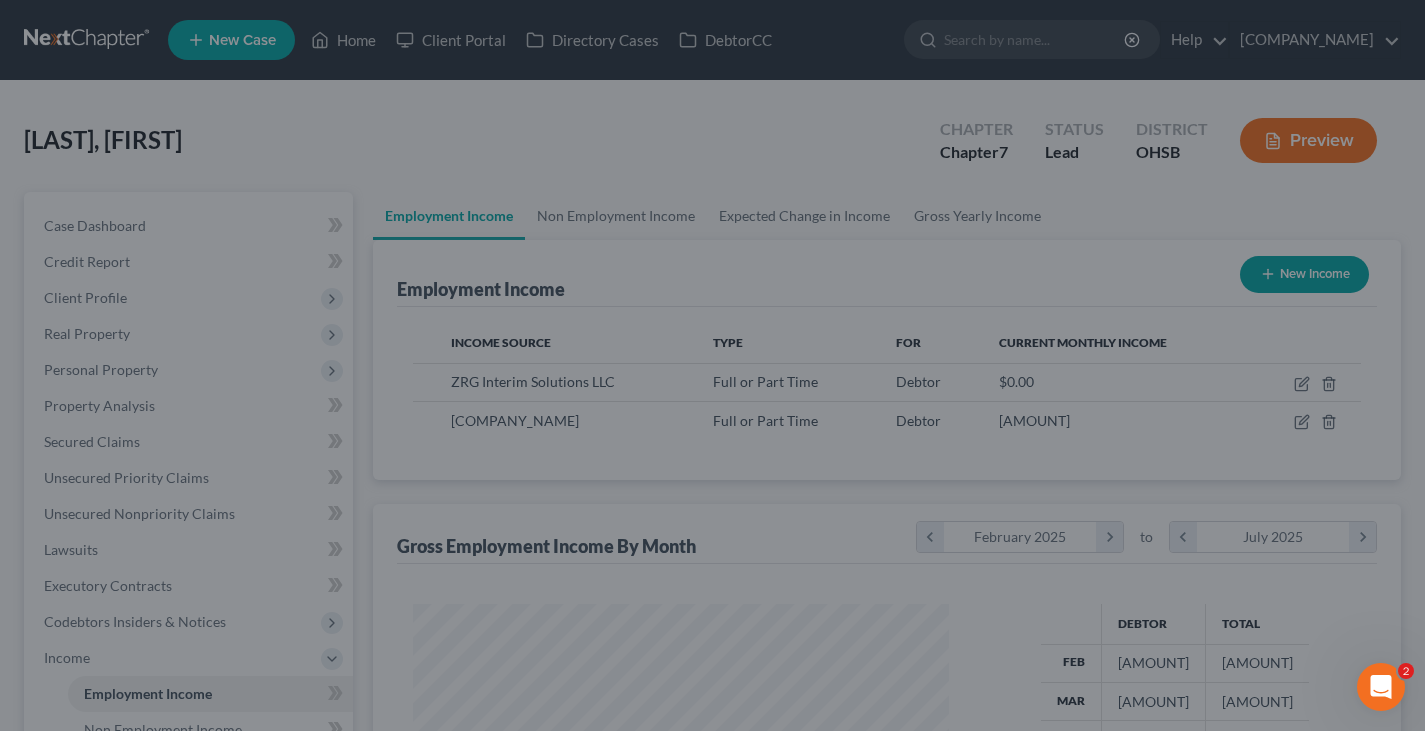 scroll, scrollTop: 359, scrollLeft: 576, axis: both 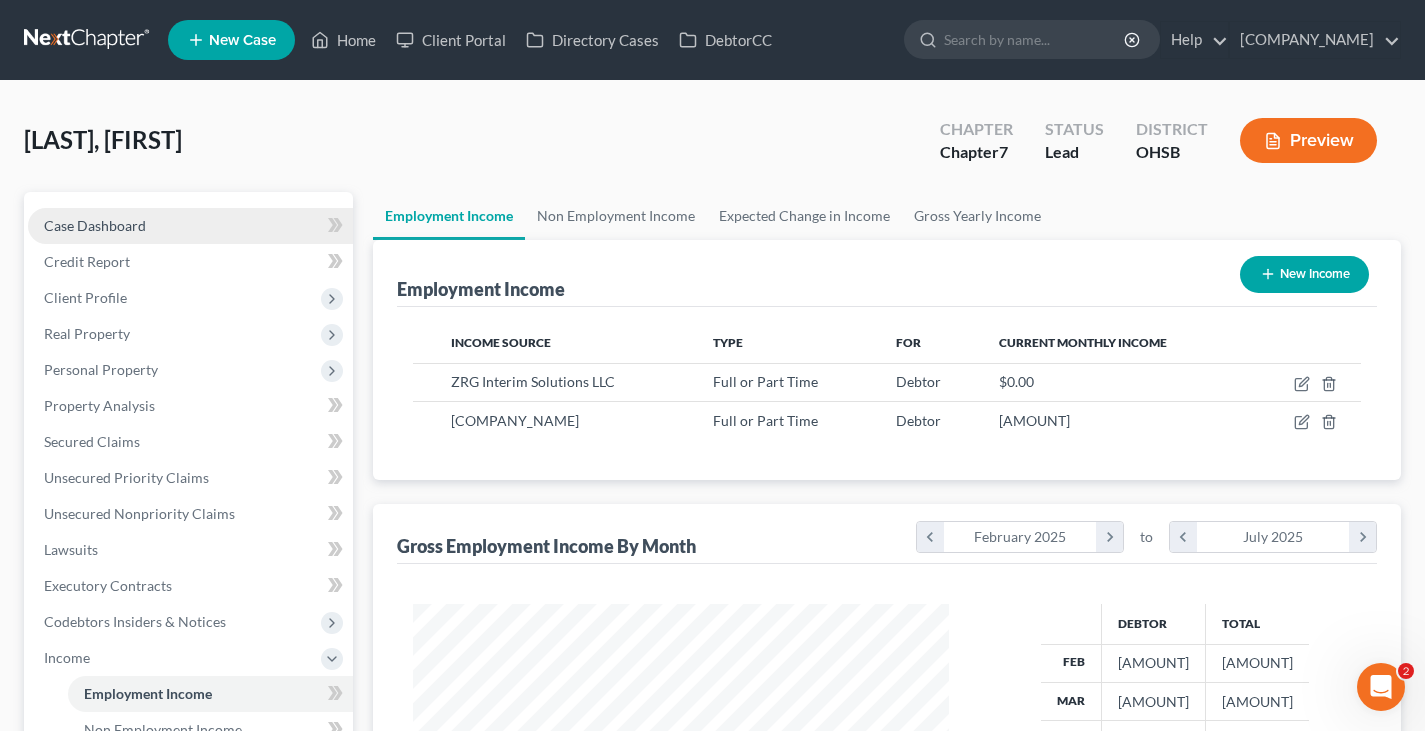 click on "Case Dashboard" at bounding box center [95, 225] 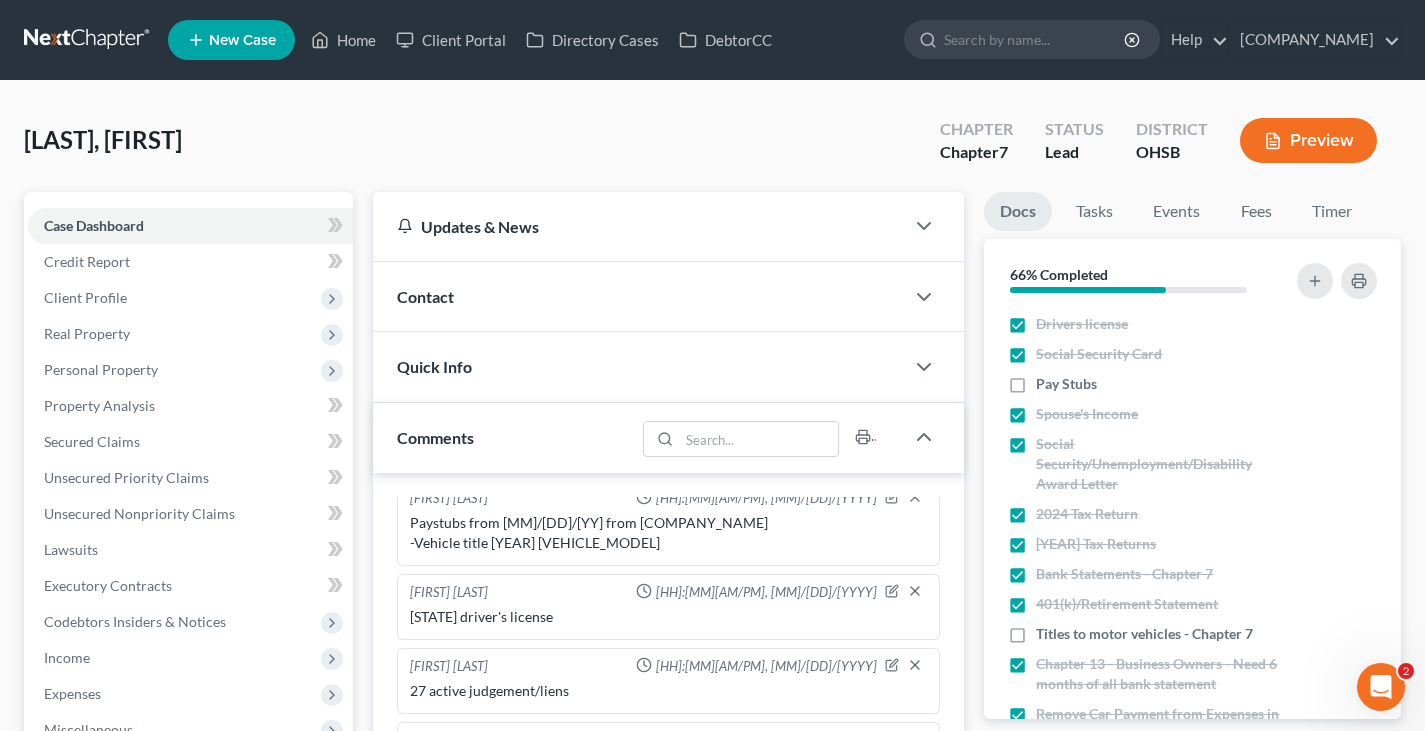 scroll, scrollTop: 0, scrollLeft: 0, axis: both 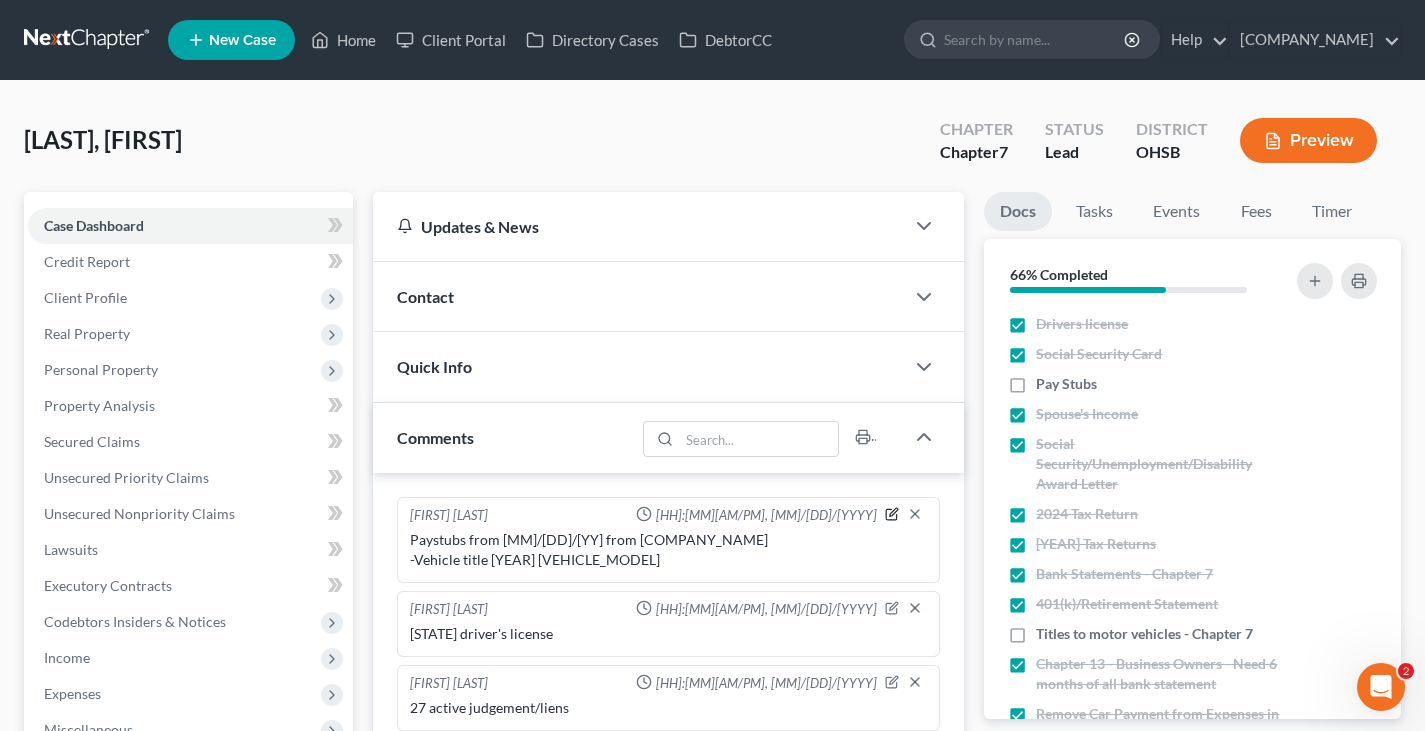 click 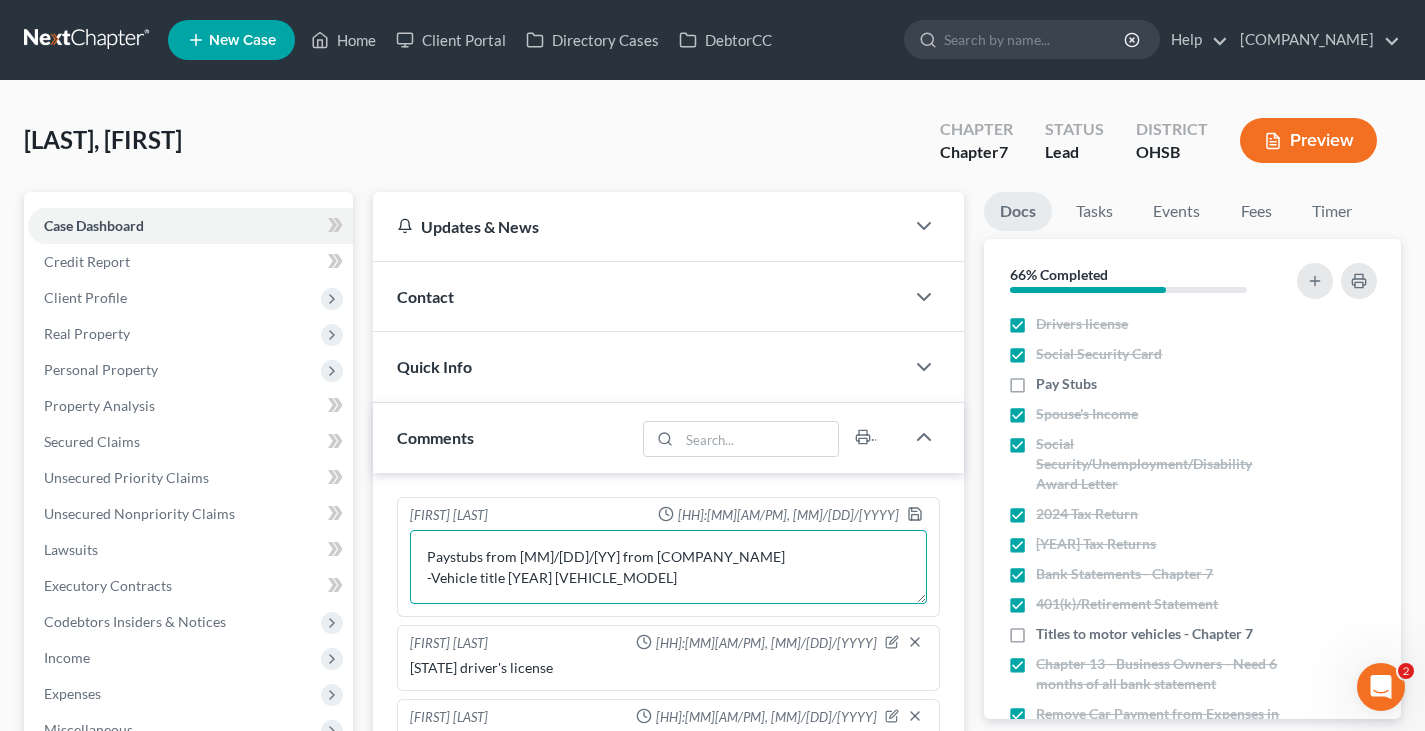 drag, startPoint x: 561, startPoint y: 577, endPoint x: 636, endPoint y: 555, distance: 78.160095 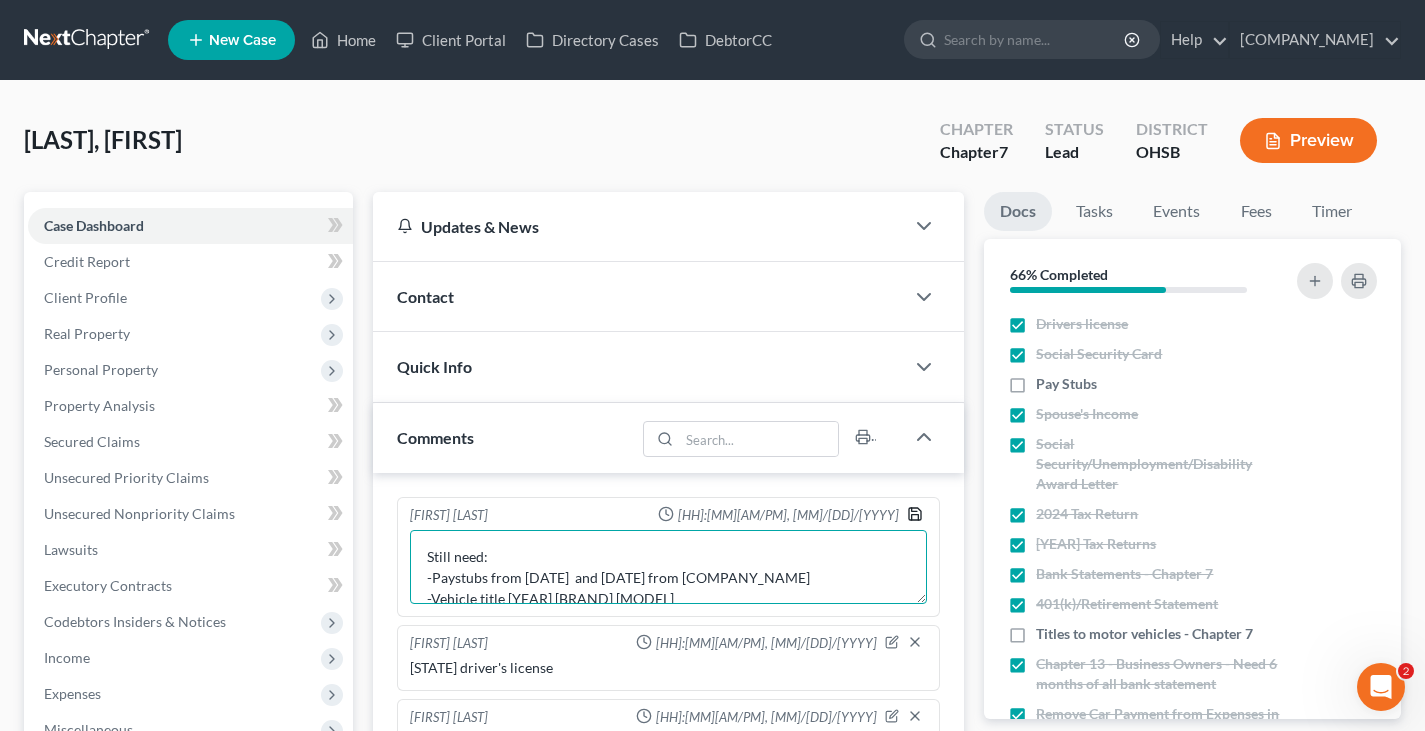 type on "Still need:
-Paystubs from [DATE]  and [DATE] from [COMPANY_NAME]
-Vehicle title [YEAR] [BRAND] [MODEL]" 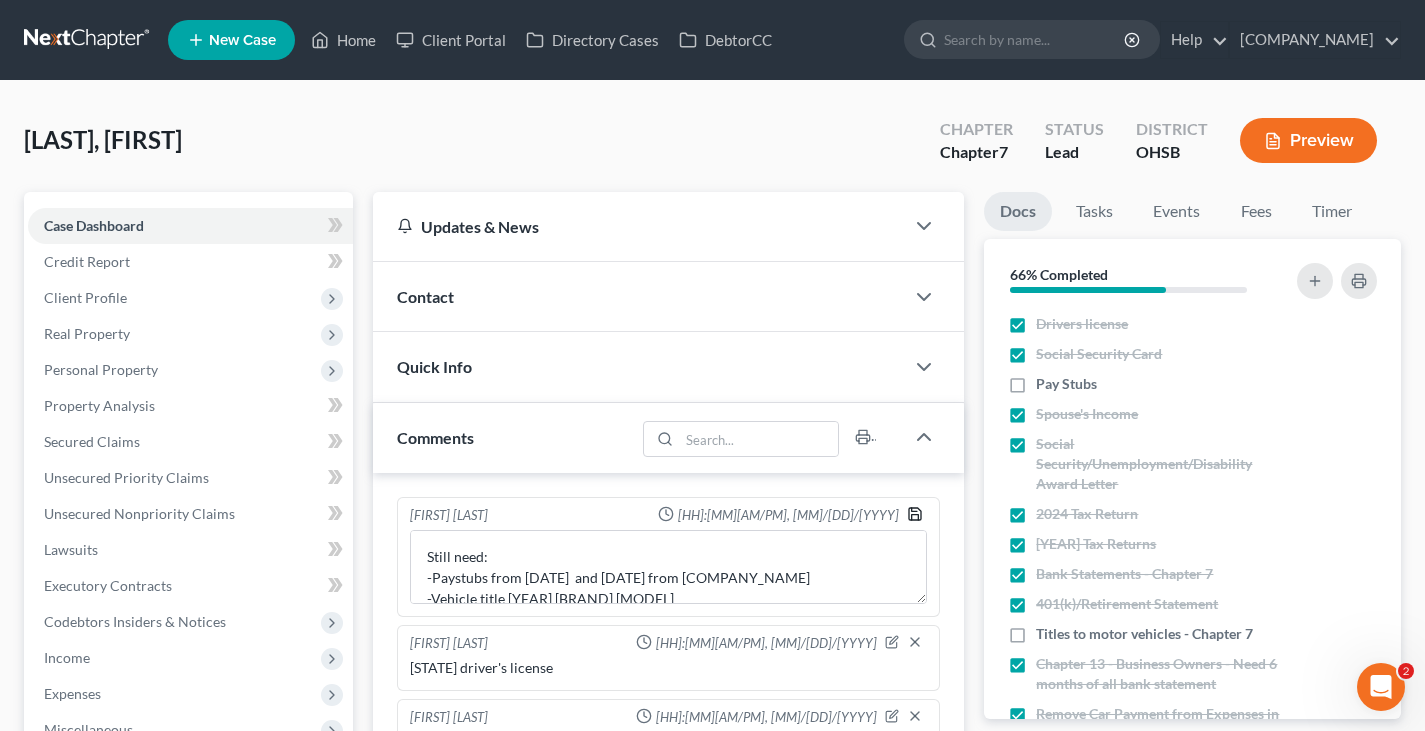 click 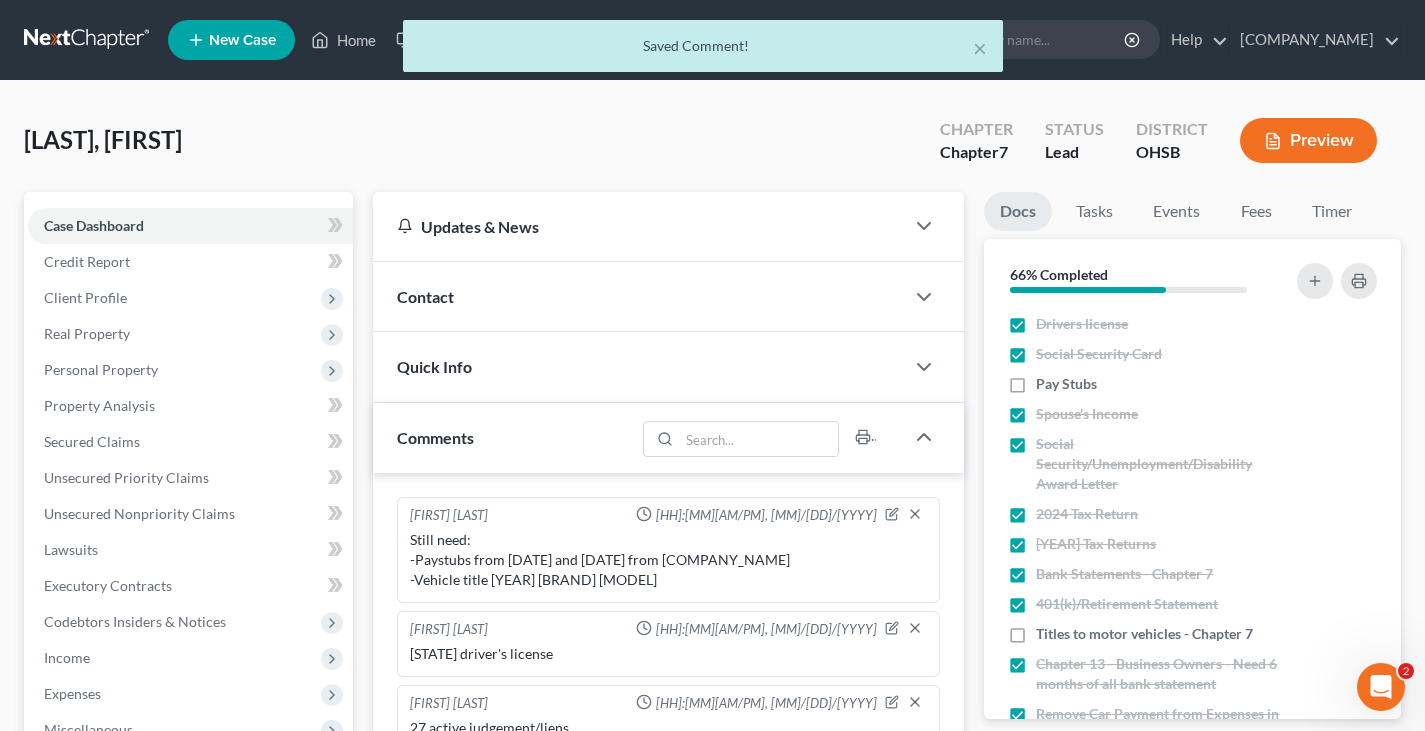 scroll, scrollTop: 48, scrollLeft: 0, axis: vertical 